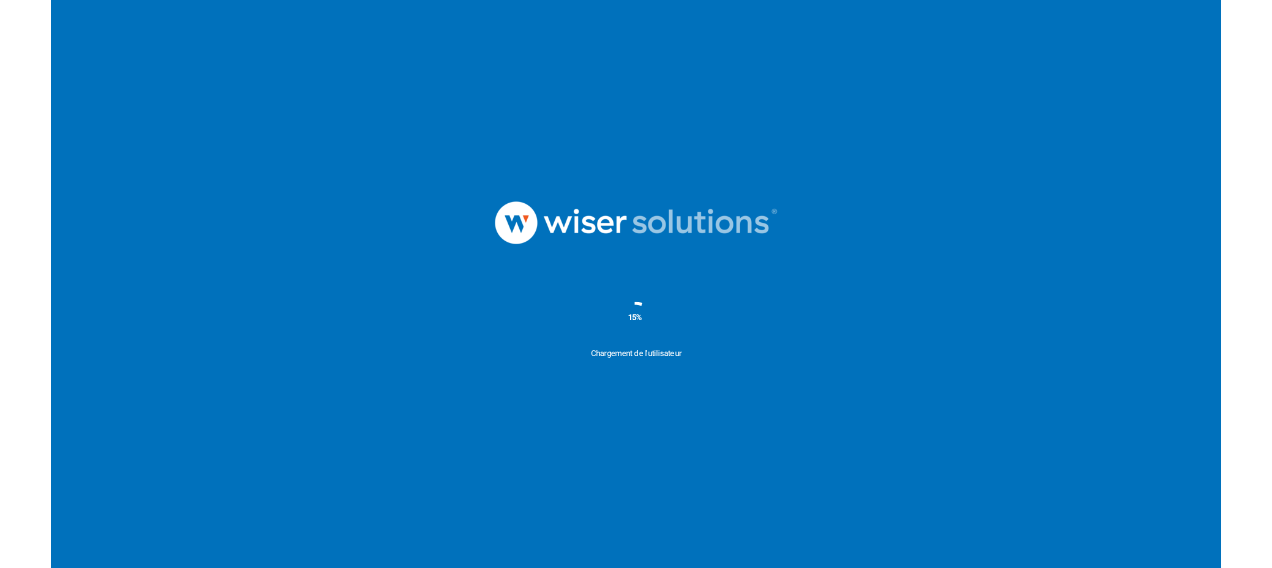scroll, scrollTop: 0, scrollLeft: 0, axis: both 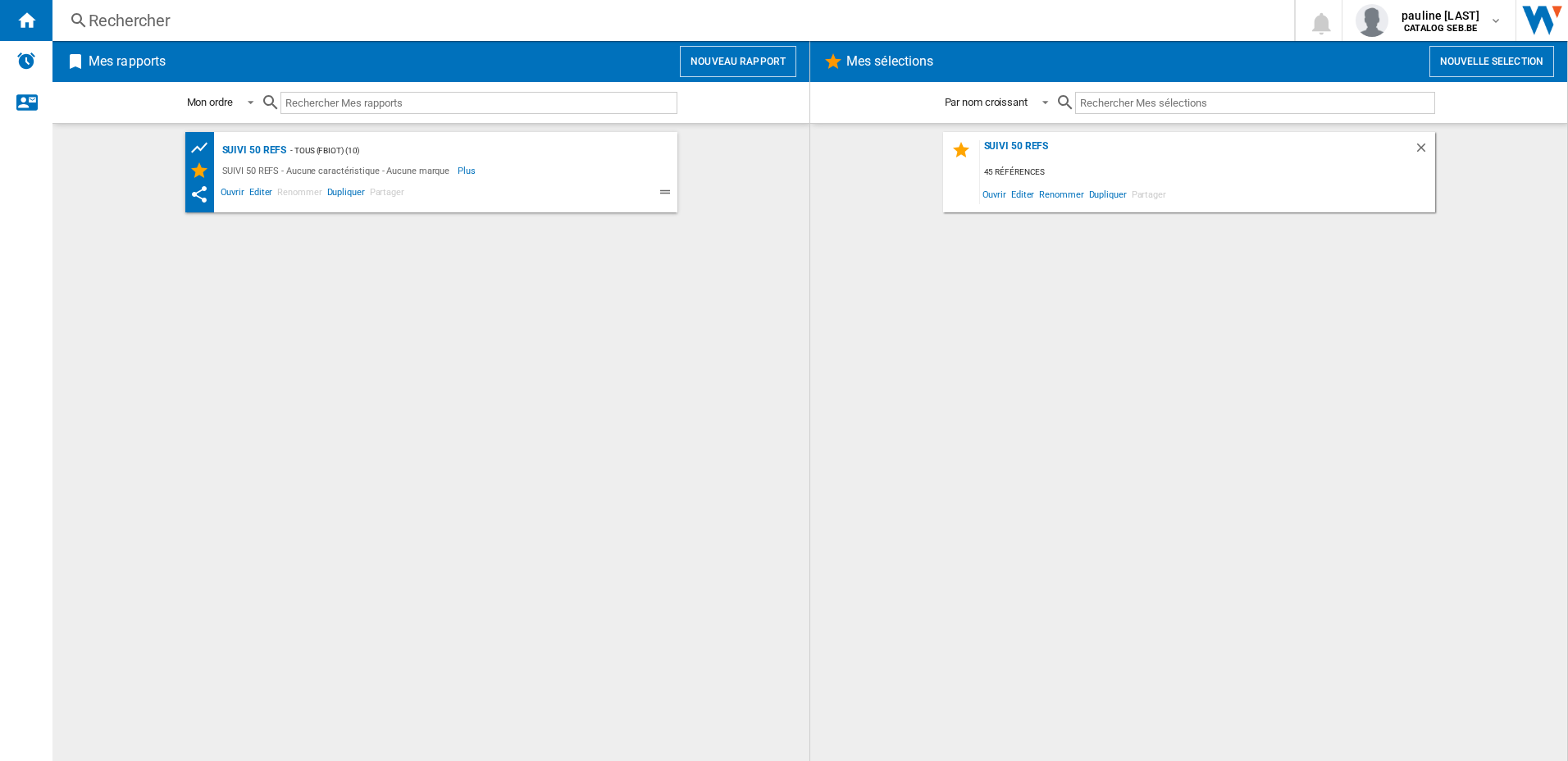 click on "Rechercher
Rechercher
0
pauline [LAST]
CATALOG SEB.BE
CATALOG SEB.BE
Mes paramètres
Se déconnecter" at bounding box center [810, 21] 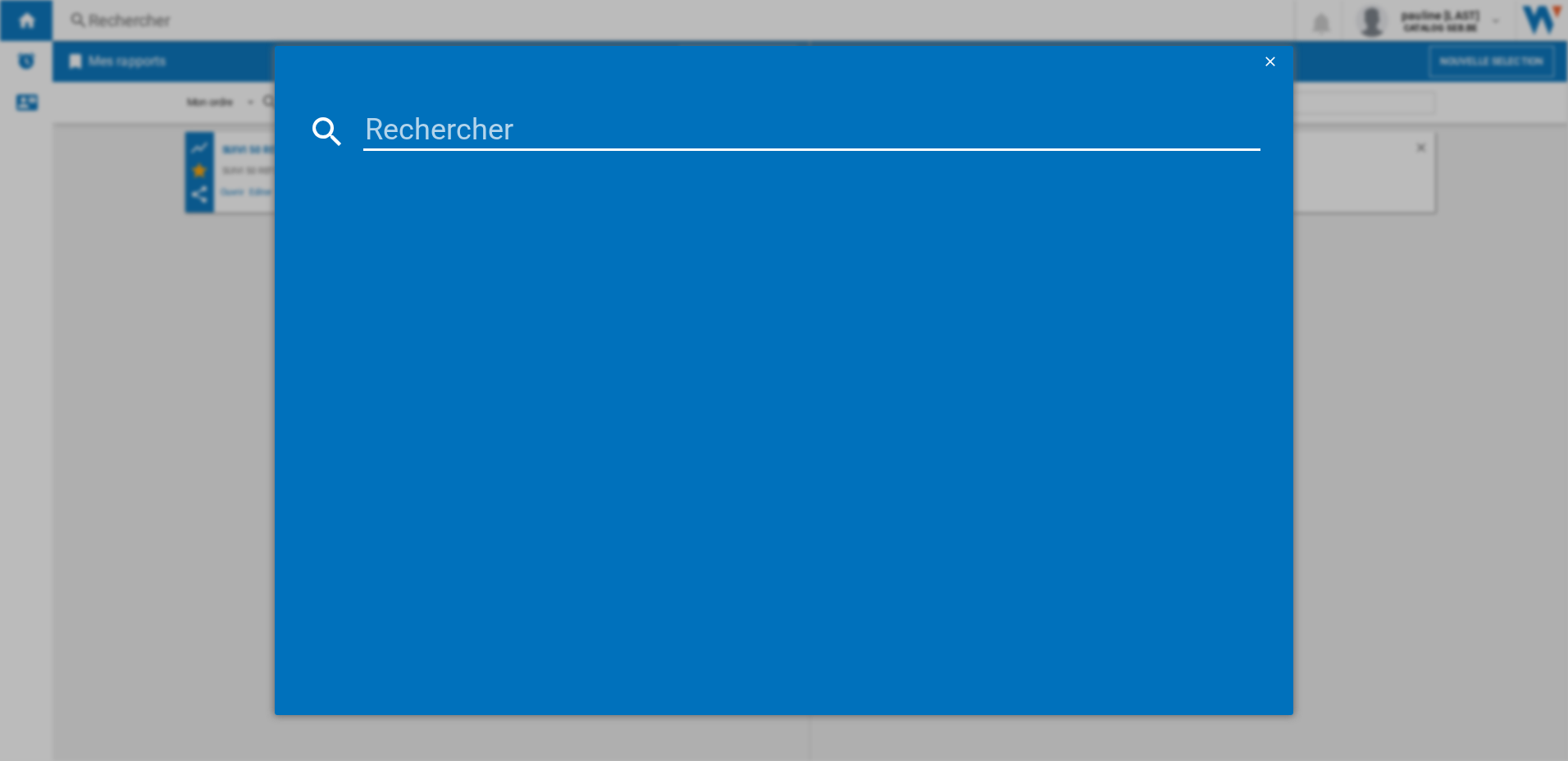 click at bounding box center (812, 131) 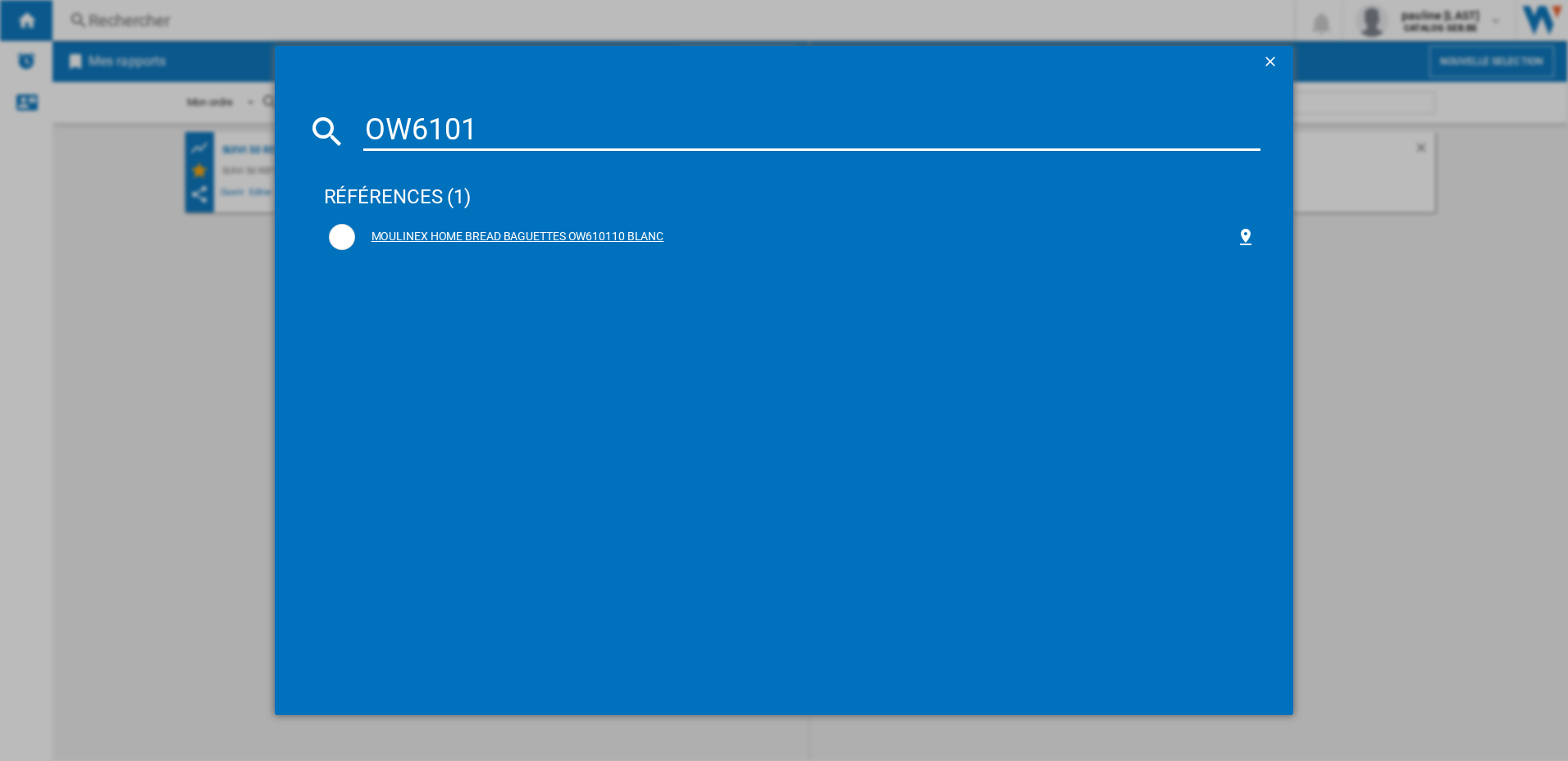 type on "OW6101" 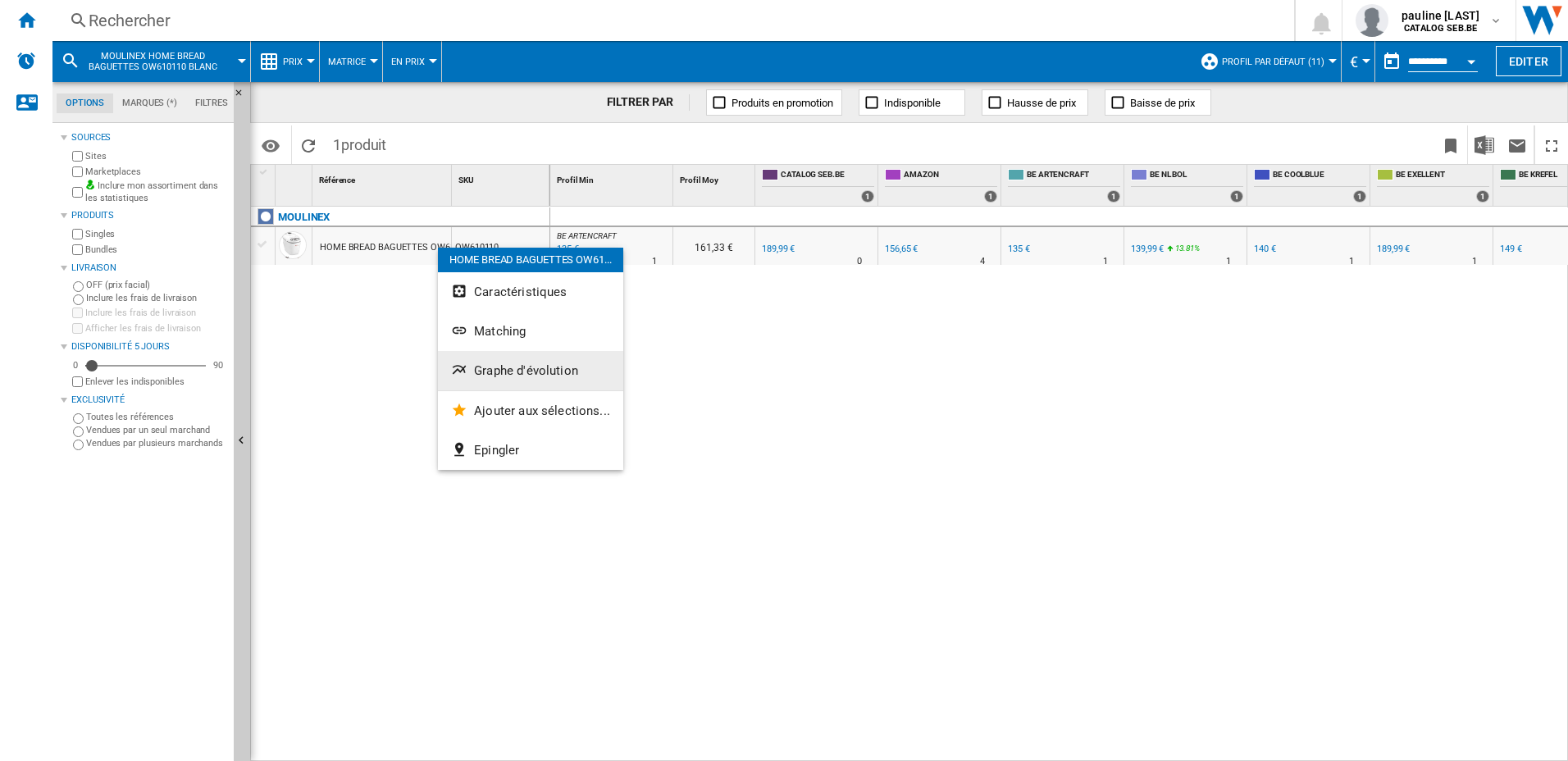 click on "Graphe d'évolution" at bounding box center [526, 371] 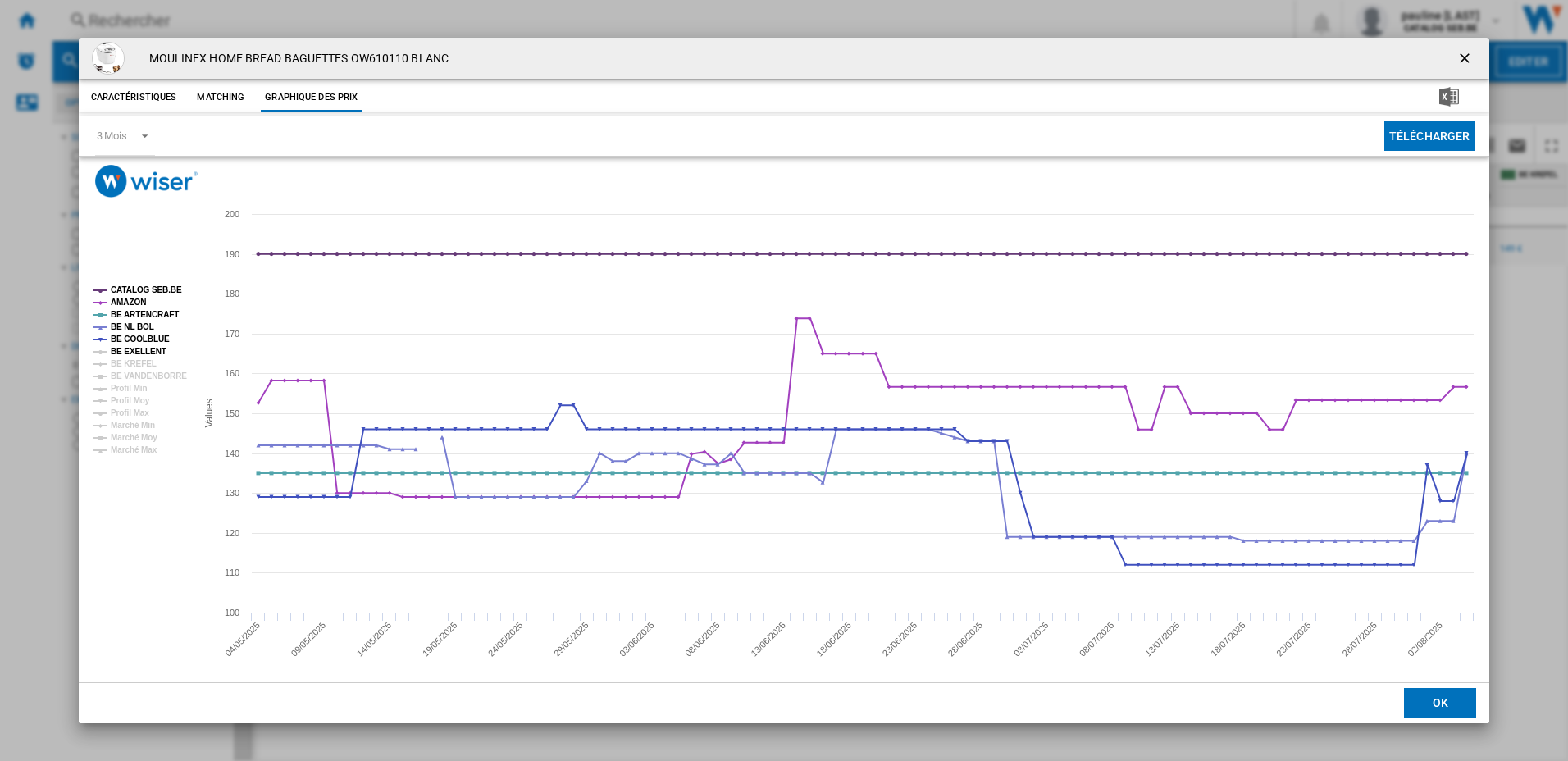 click on "BE EXELLENT" 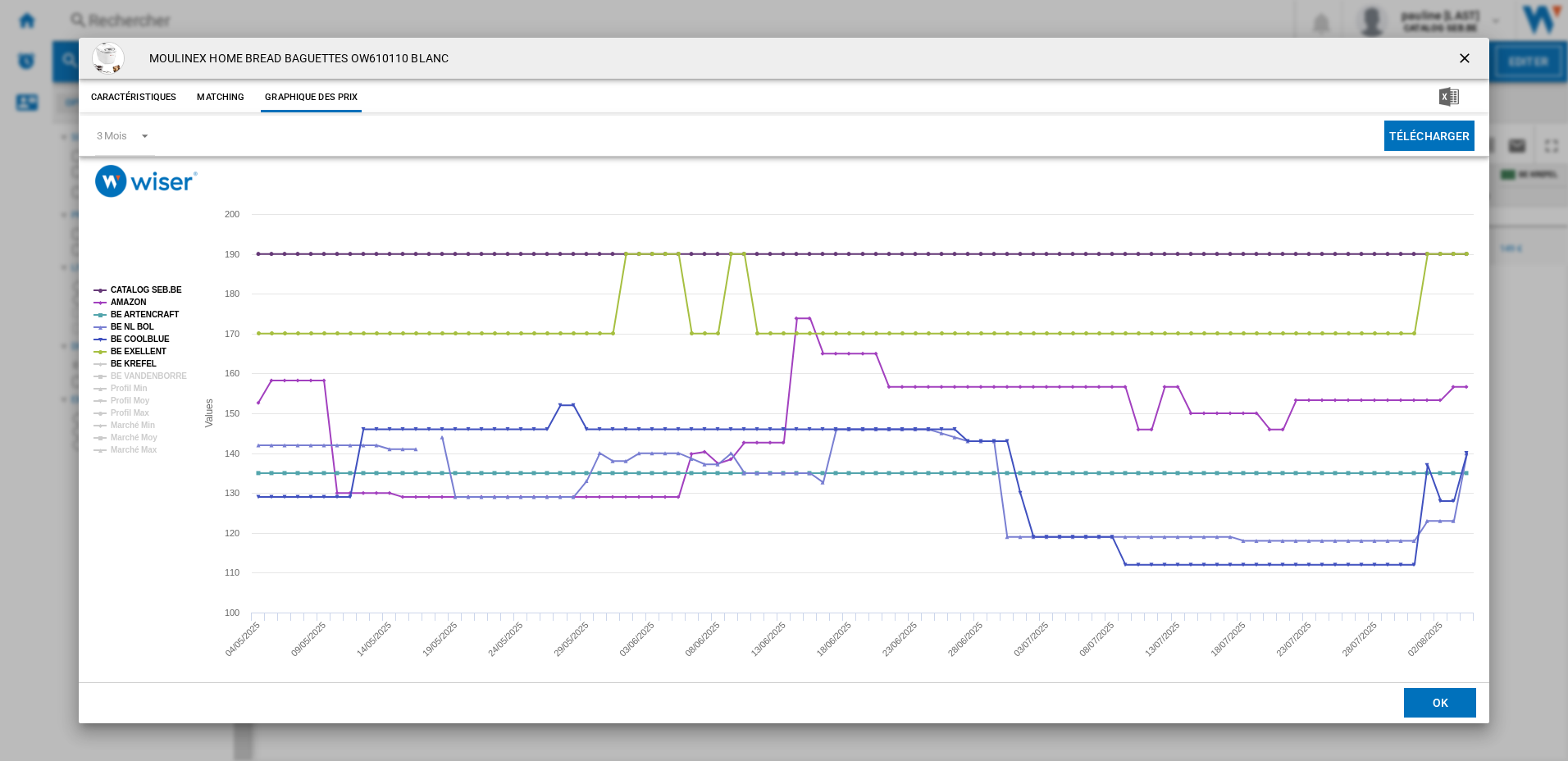 click on "BE KREFEL" 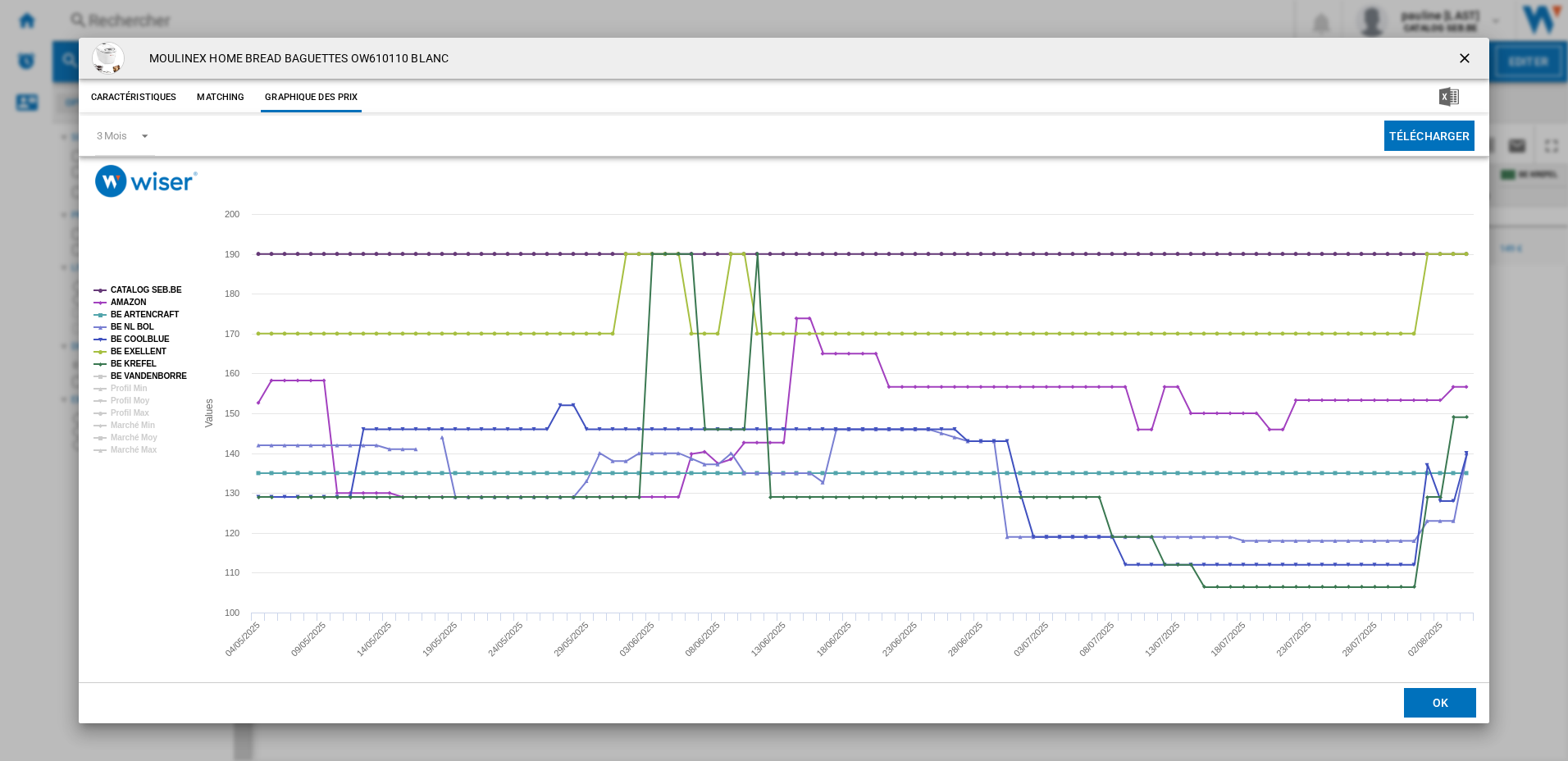 click on "BE VANDENBORRE" 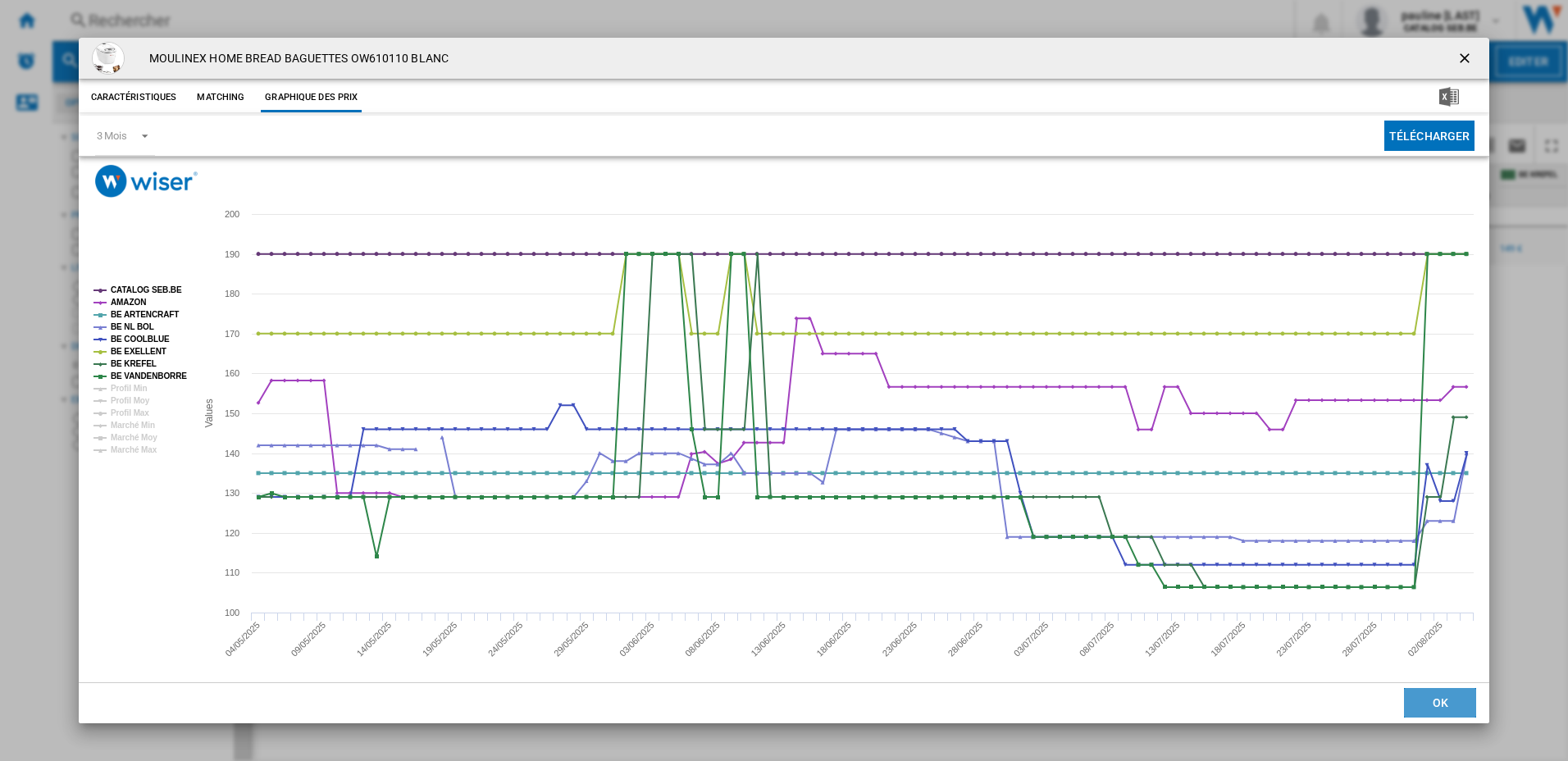 click on "OK" 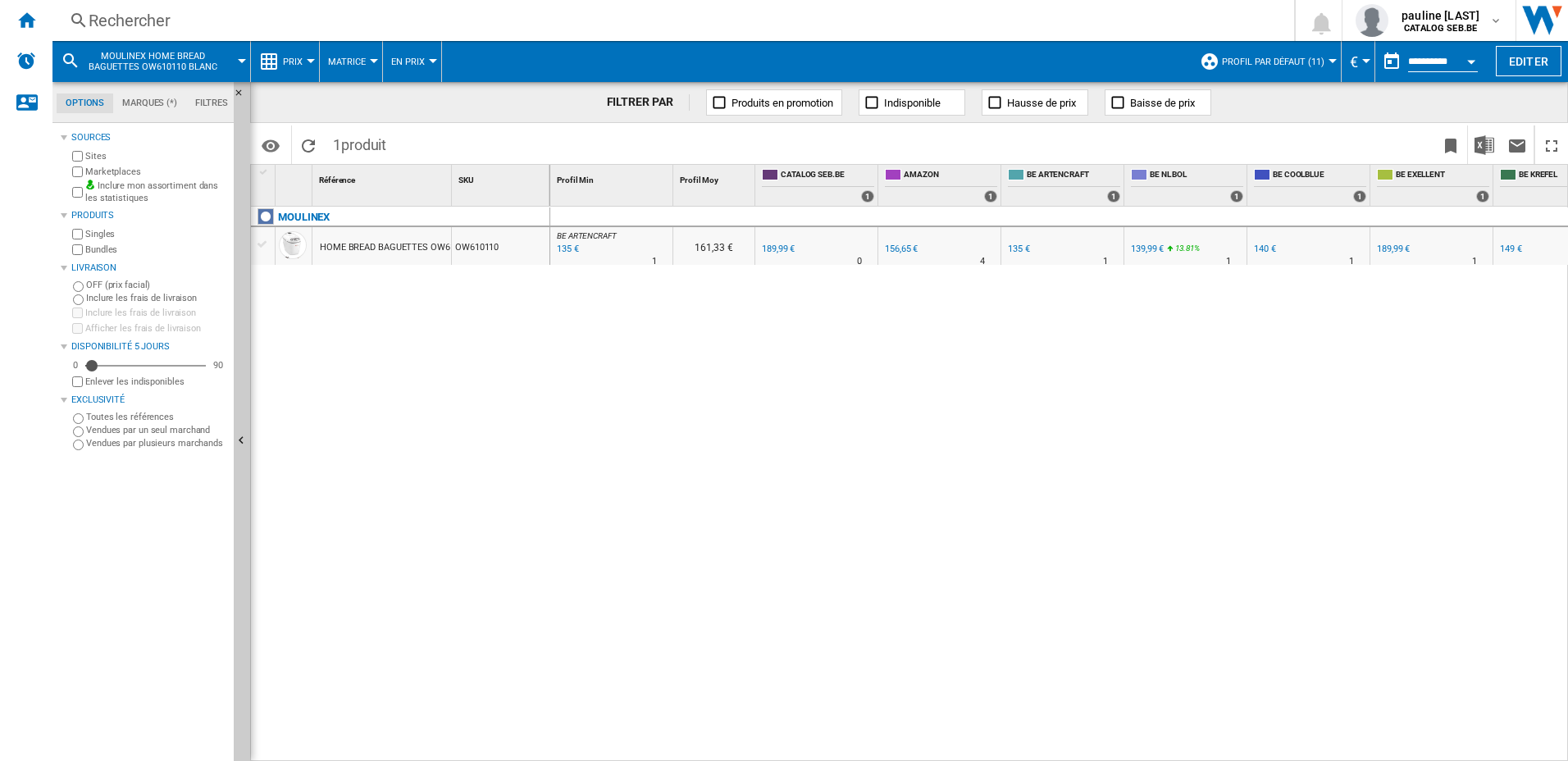 click on "Rechercher" at bounding box center [670, 21] 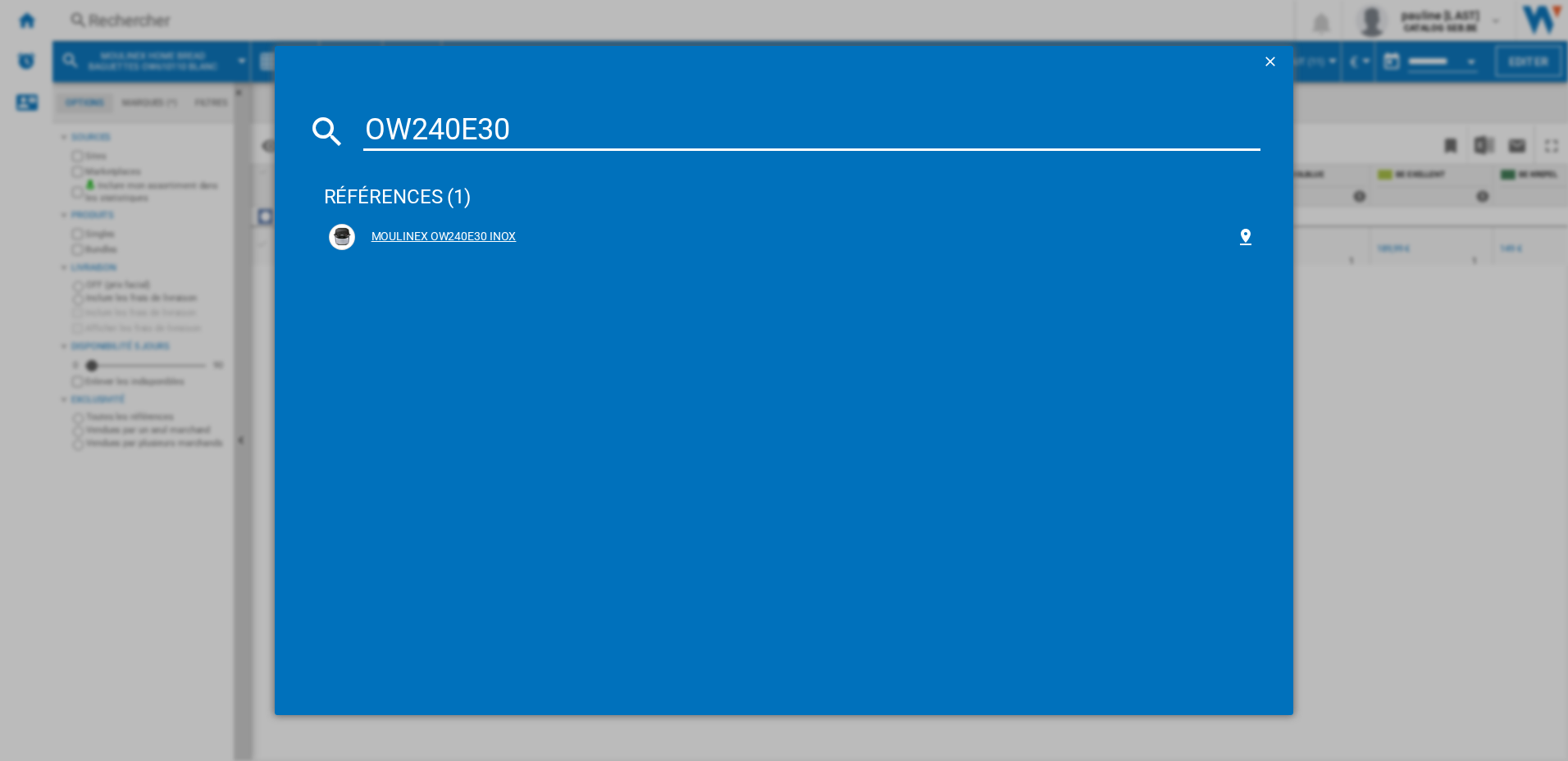 type on "OW240E30" 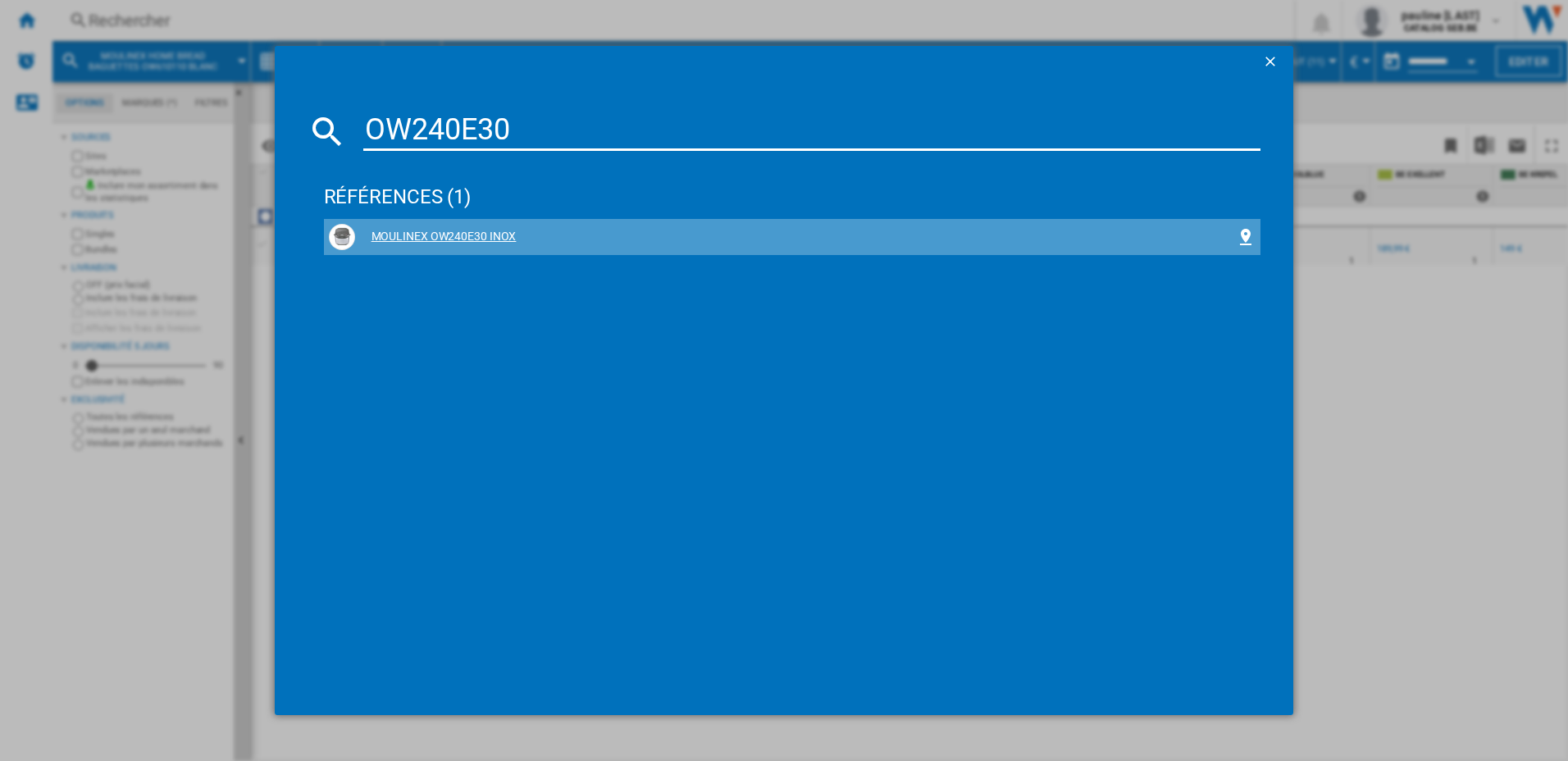 click on "MOULINEX OW240E30 INOX" at bounding box center (795, 237) 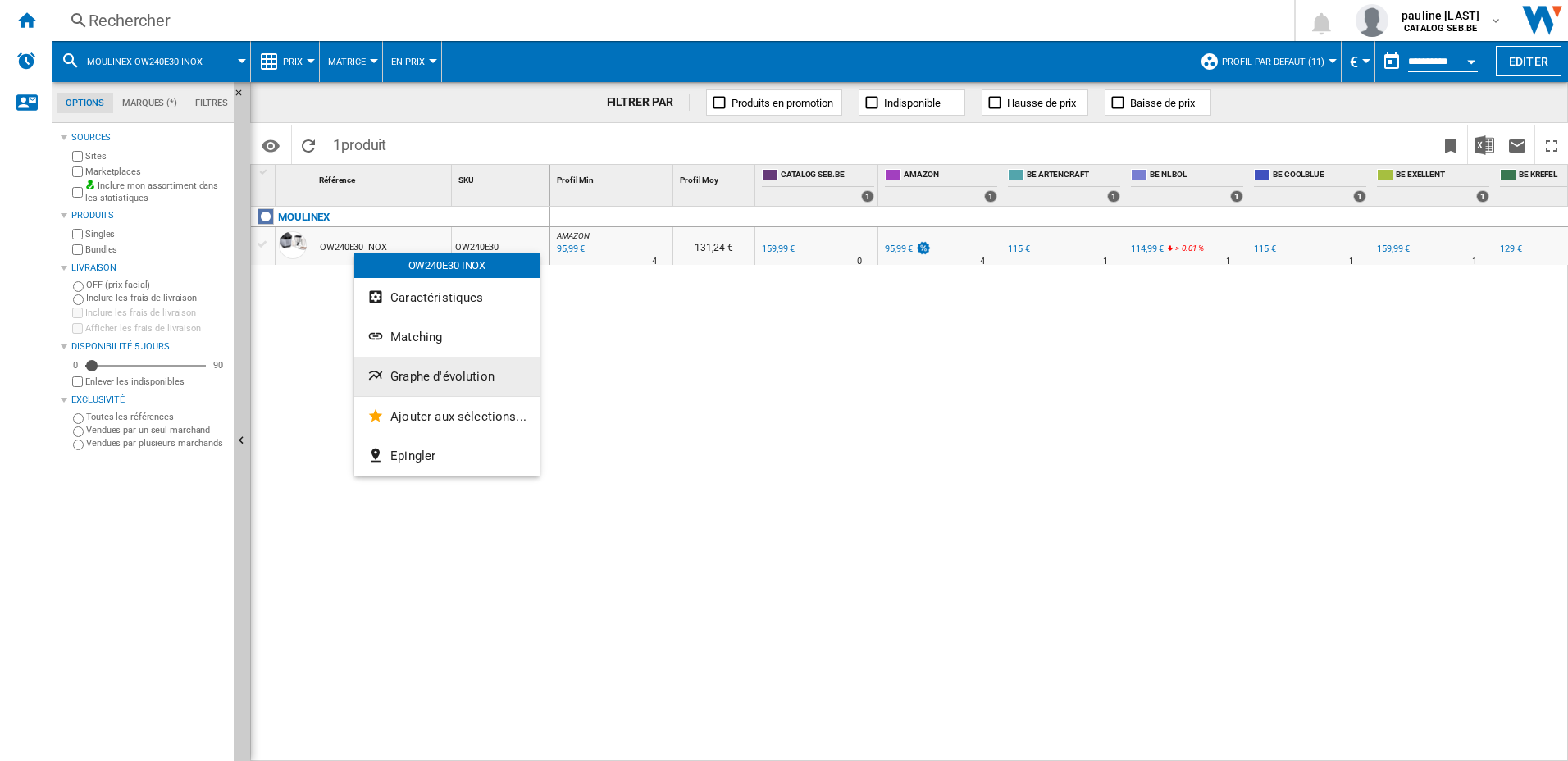 click on "Graphe d'évolution" at bounding box center (447, 376) 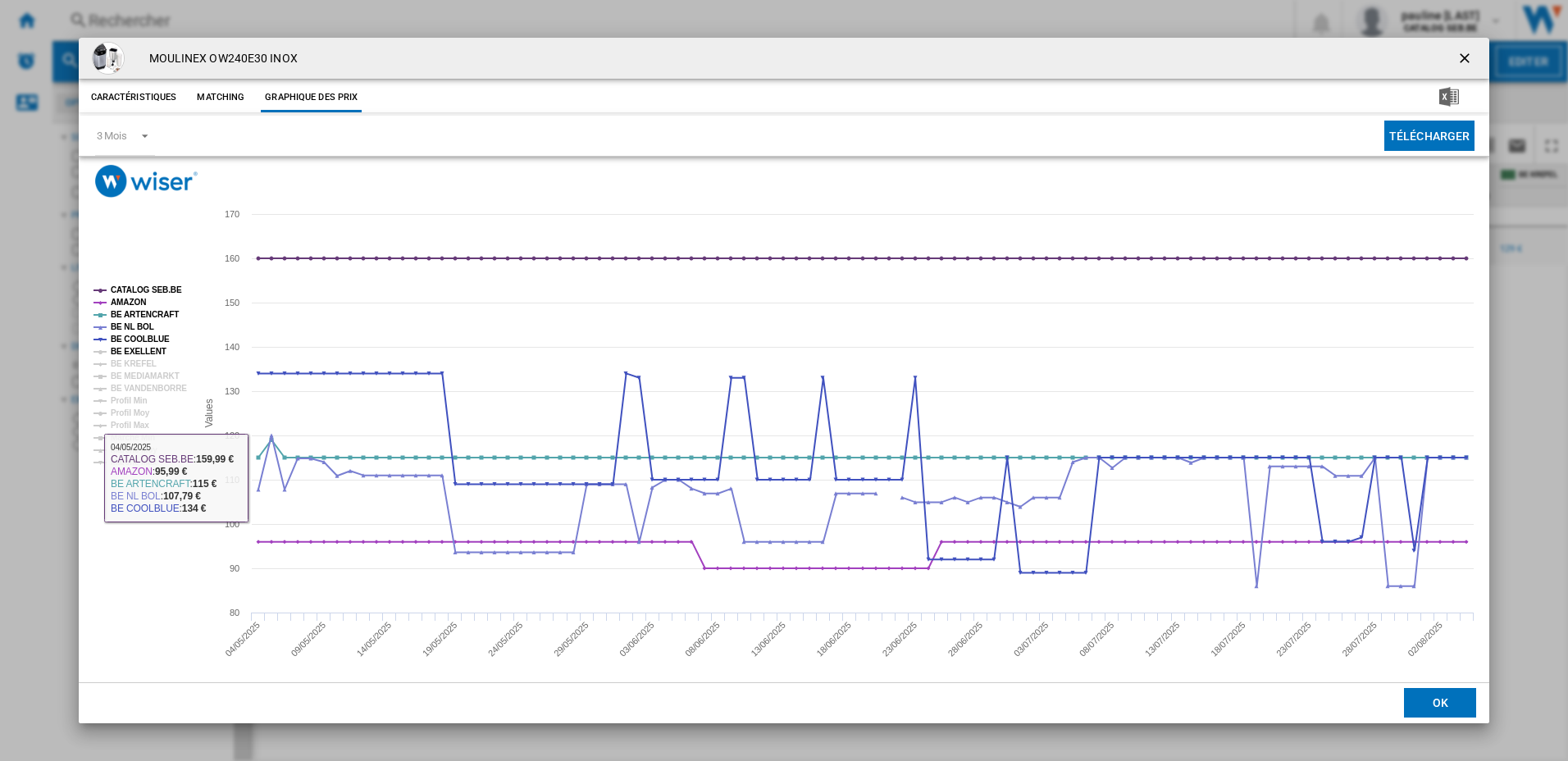 click on "BE EXELLENT" 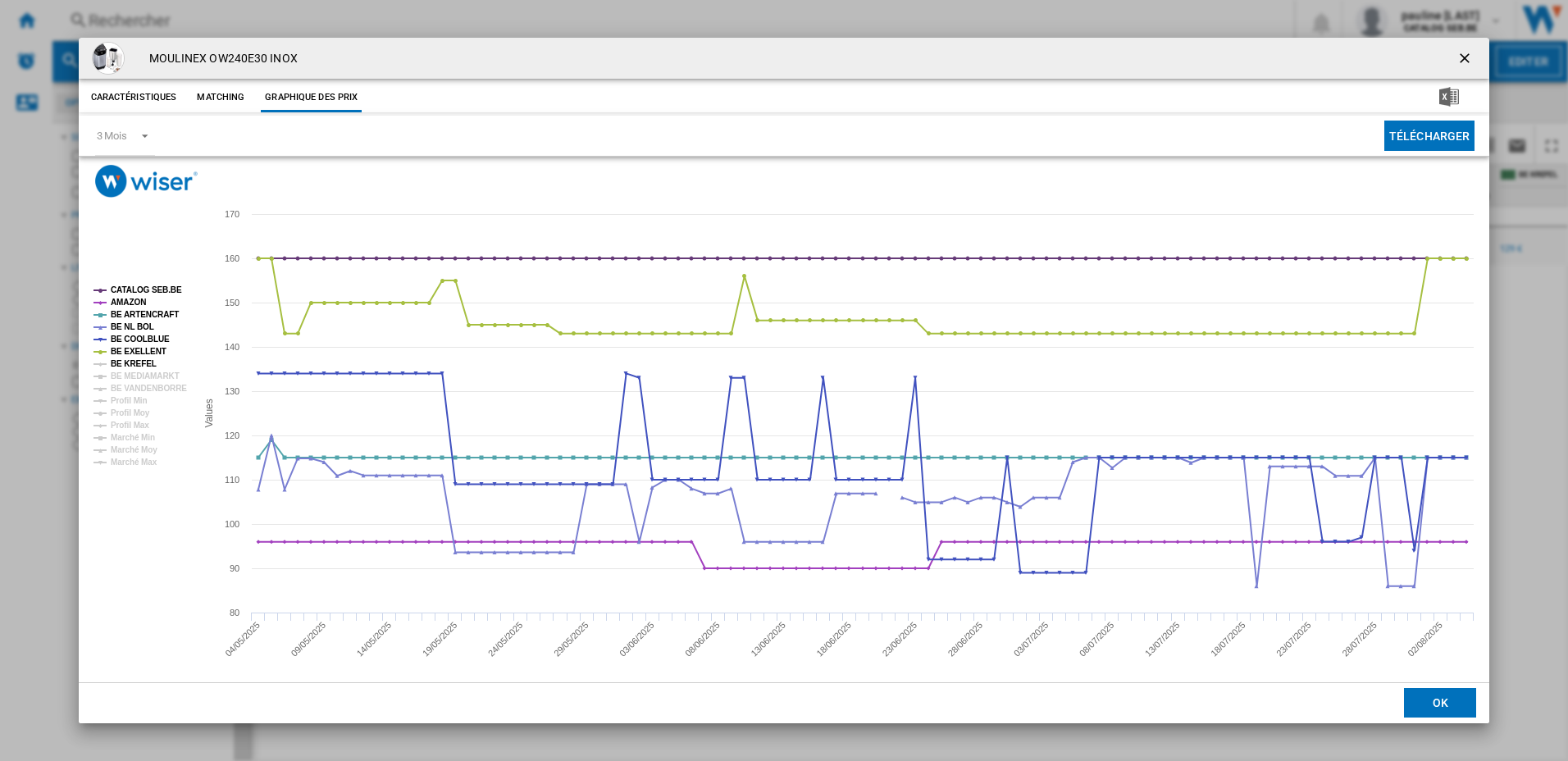 click on "BE KREFEL" 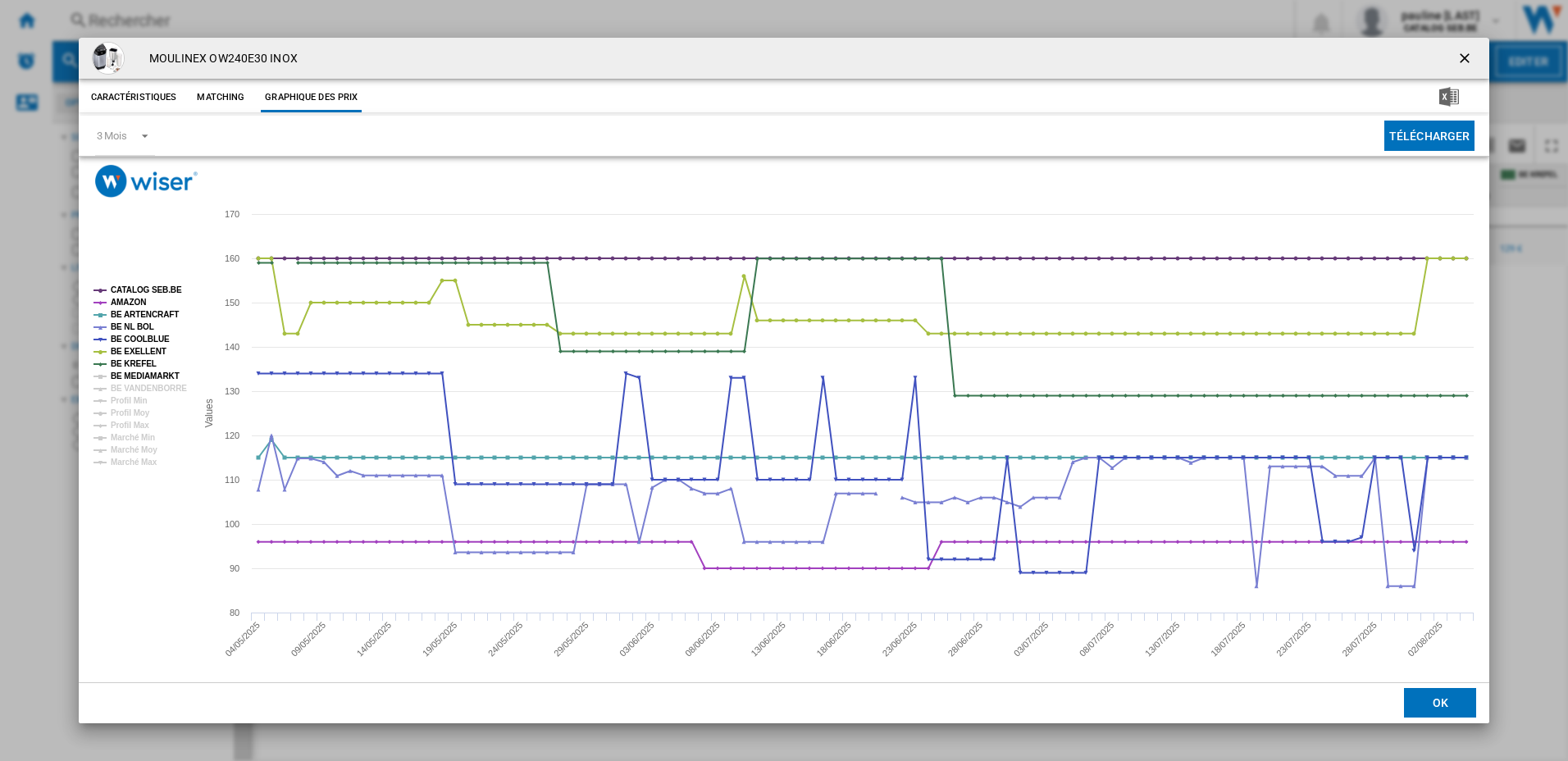 click on "BE MEDIAMARKT" 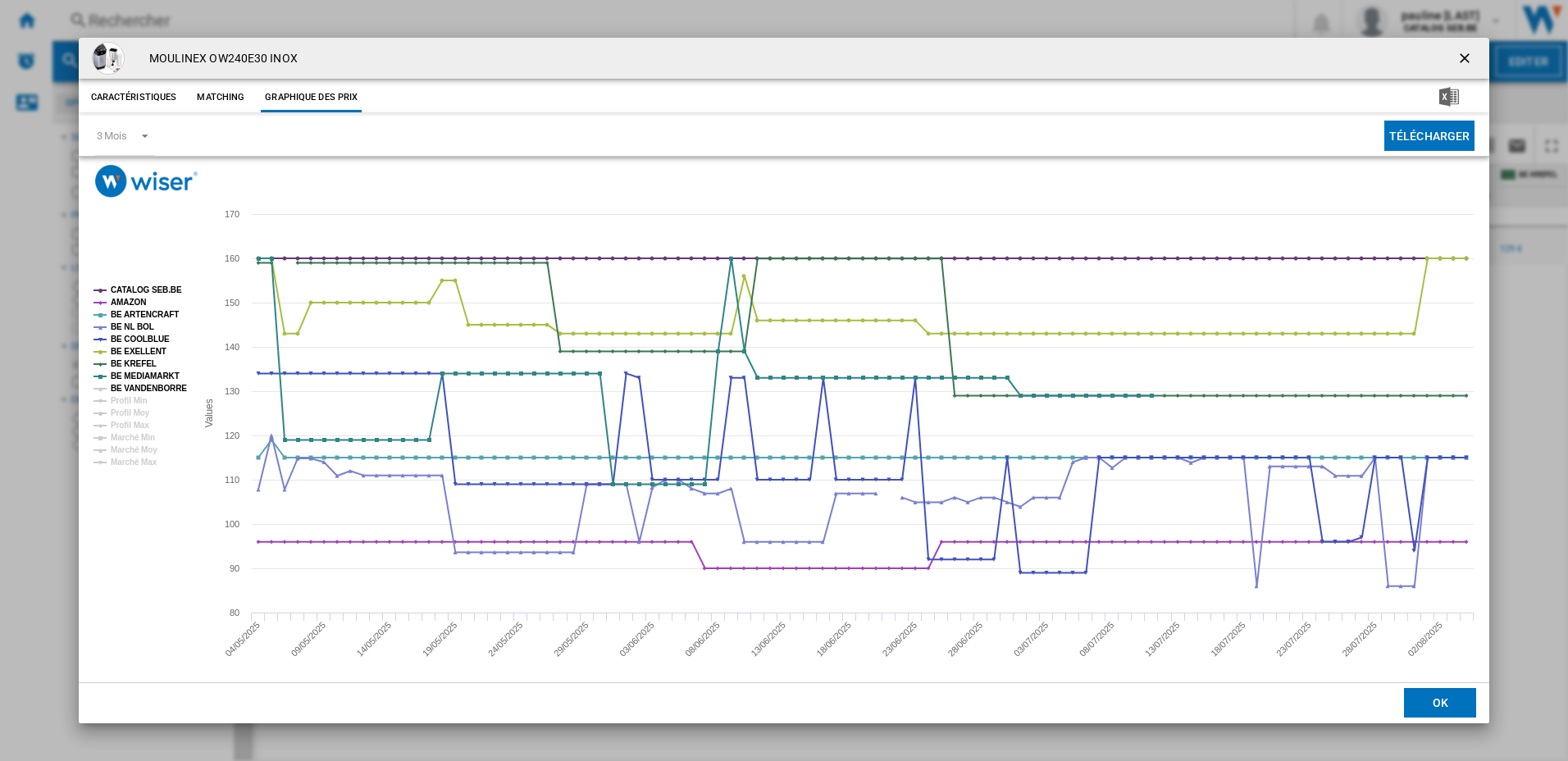 click on "BE VANDENBORRE" 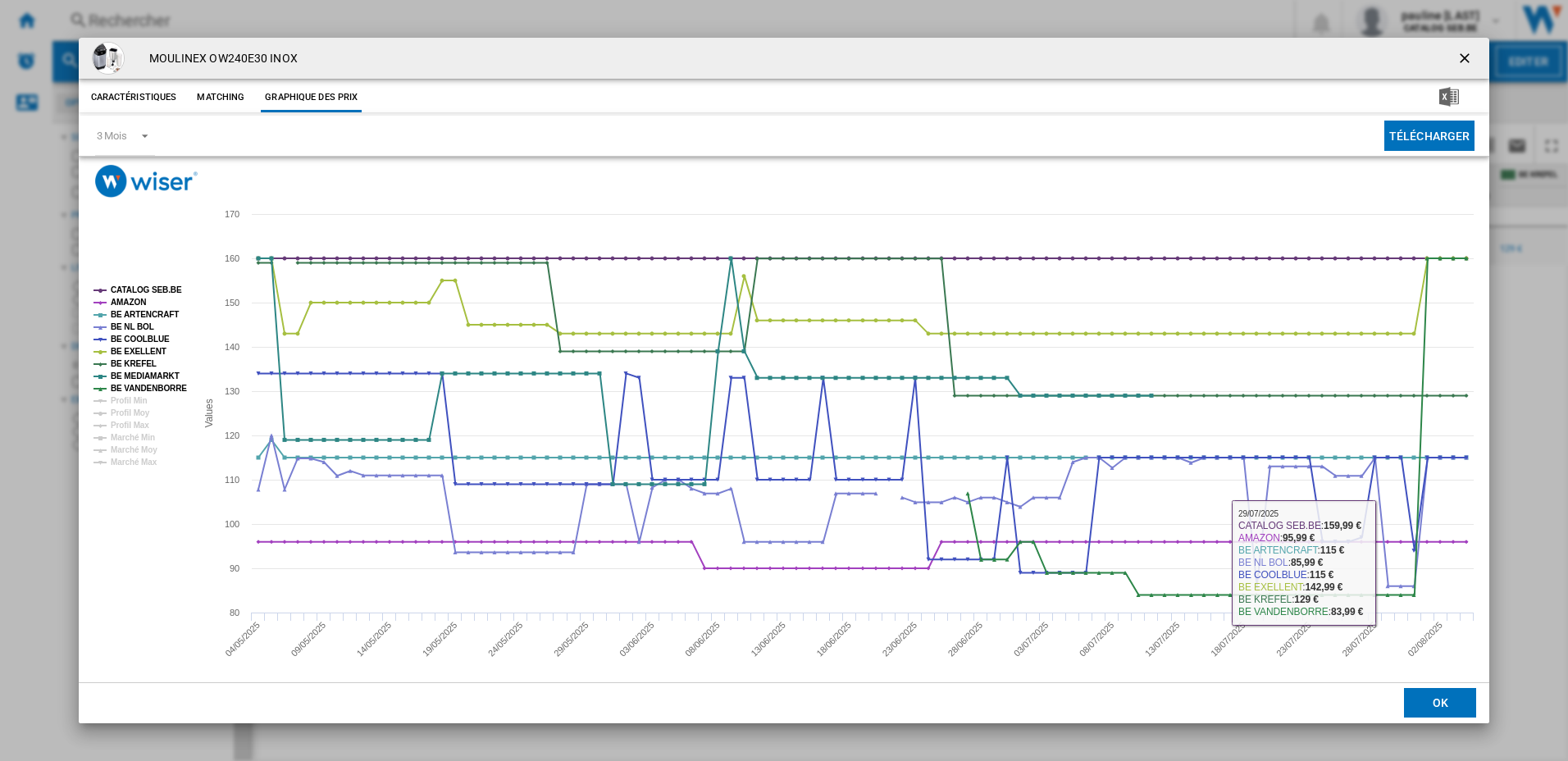 click on "OK" 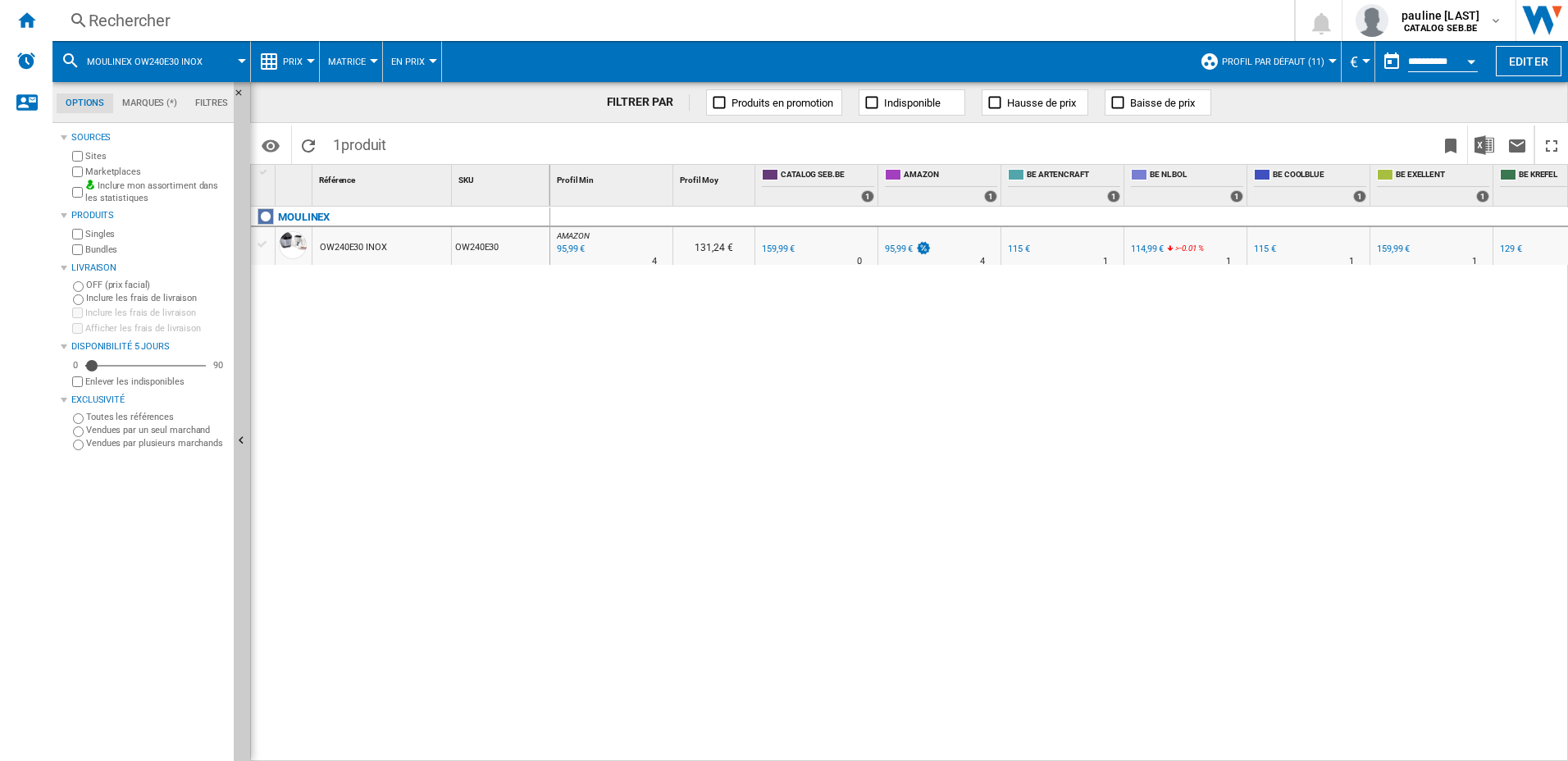 click on "Rechercher" at bounding box center (670, 21) 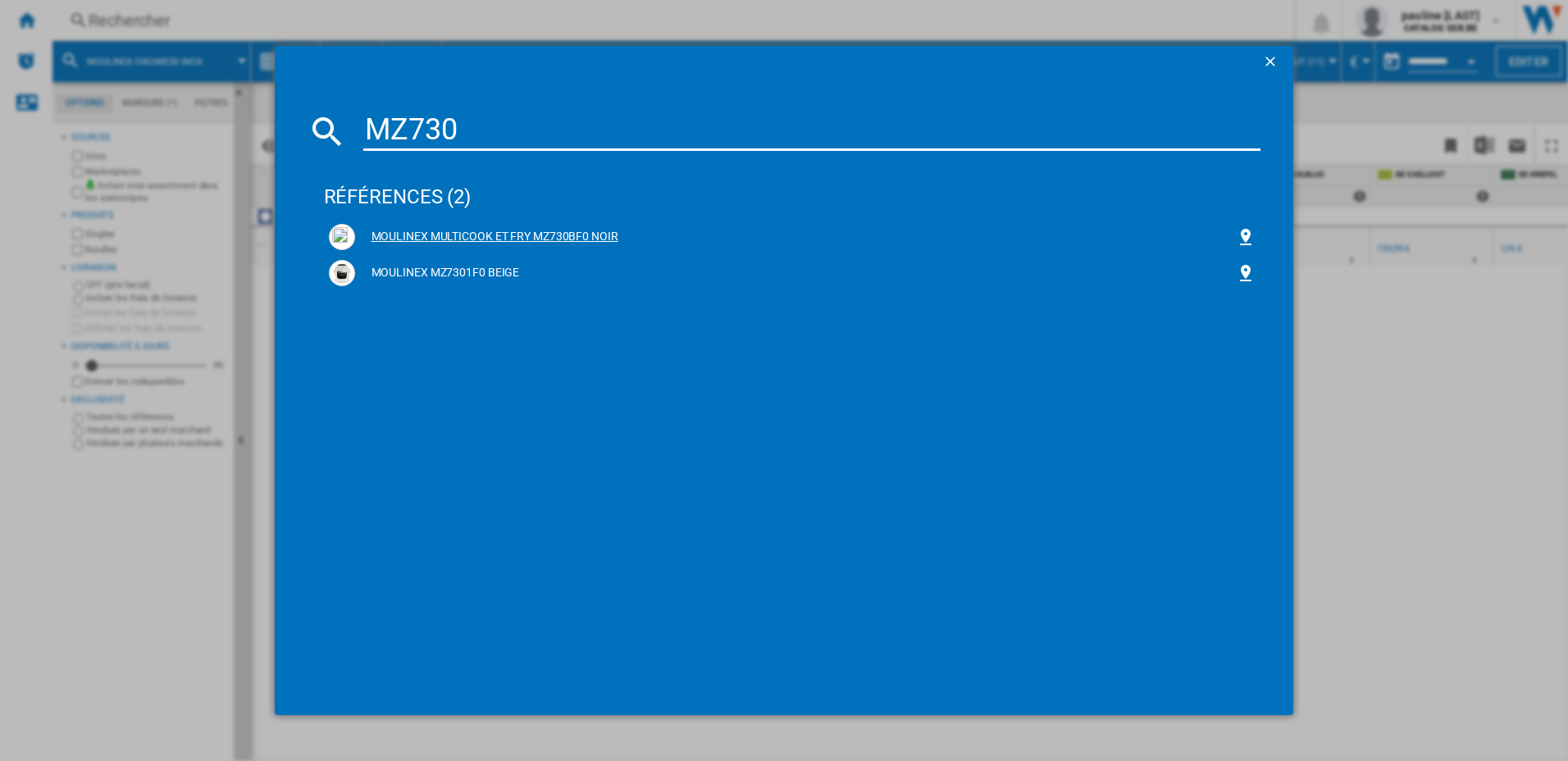 type on "MZ730" 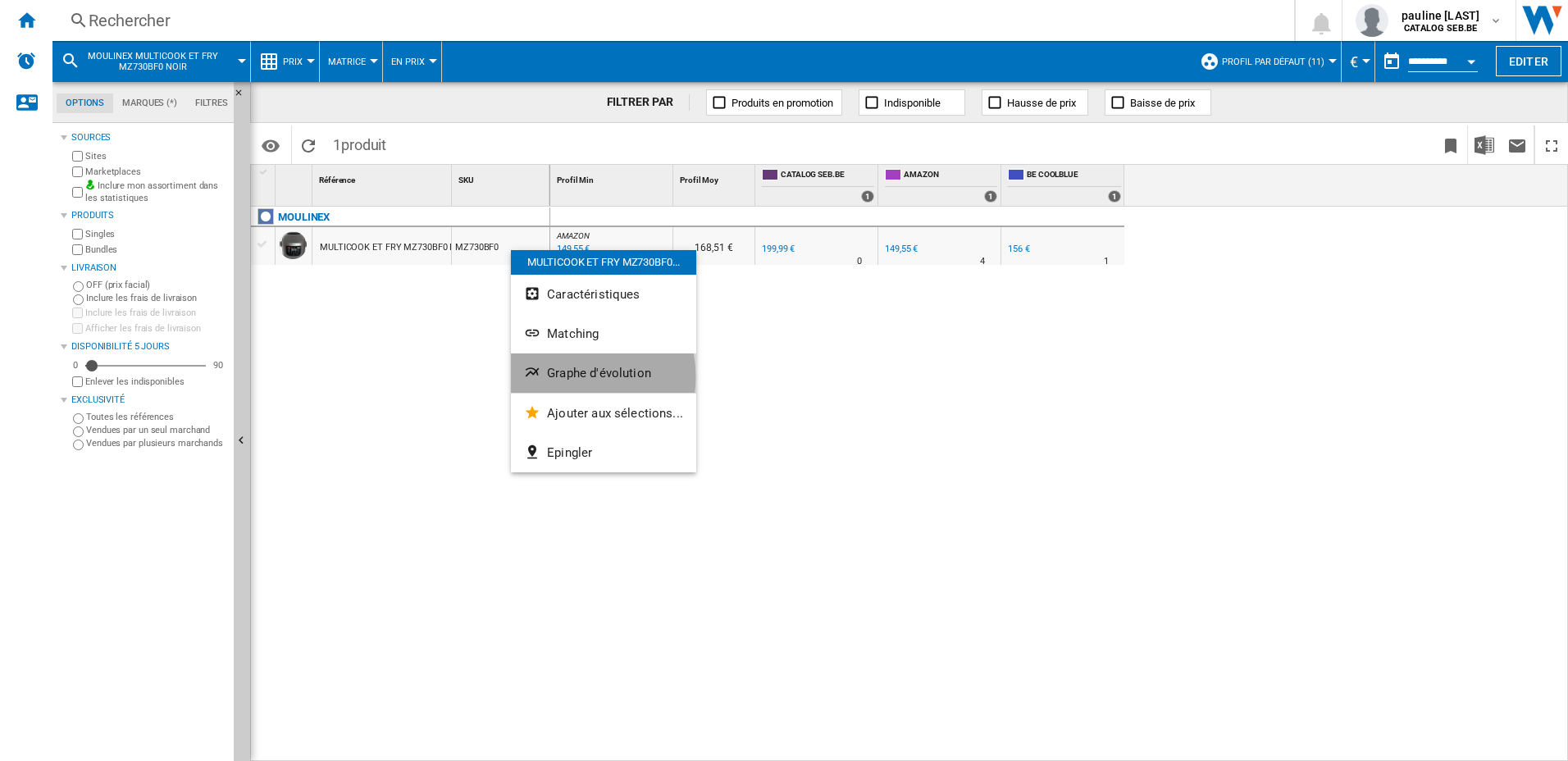 click on "Graphe d'évolution" at bounding box center (599, 373) 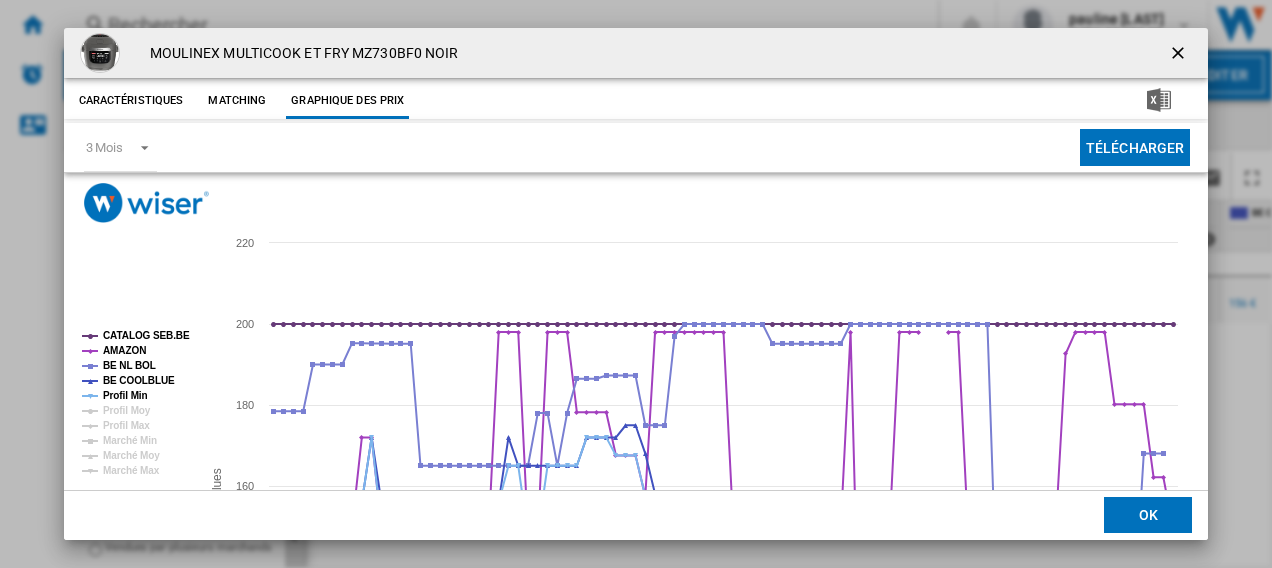 click at bounding box center (1180, 55) 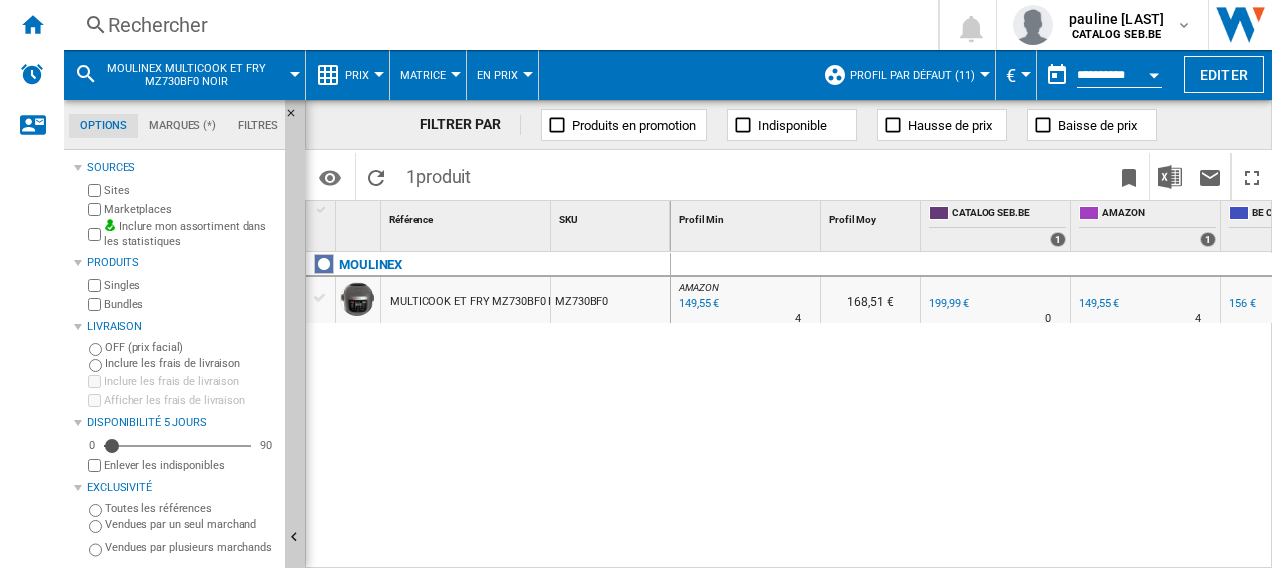 click on "Rechercher" at bounding box center (497, 25) 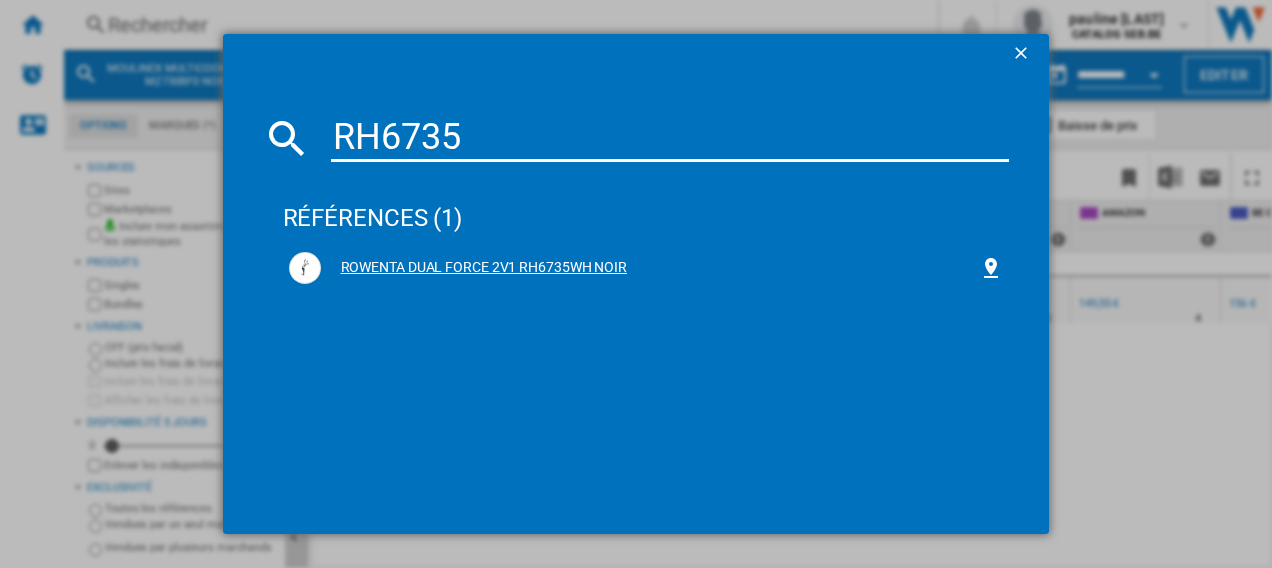 type on "RH6735" 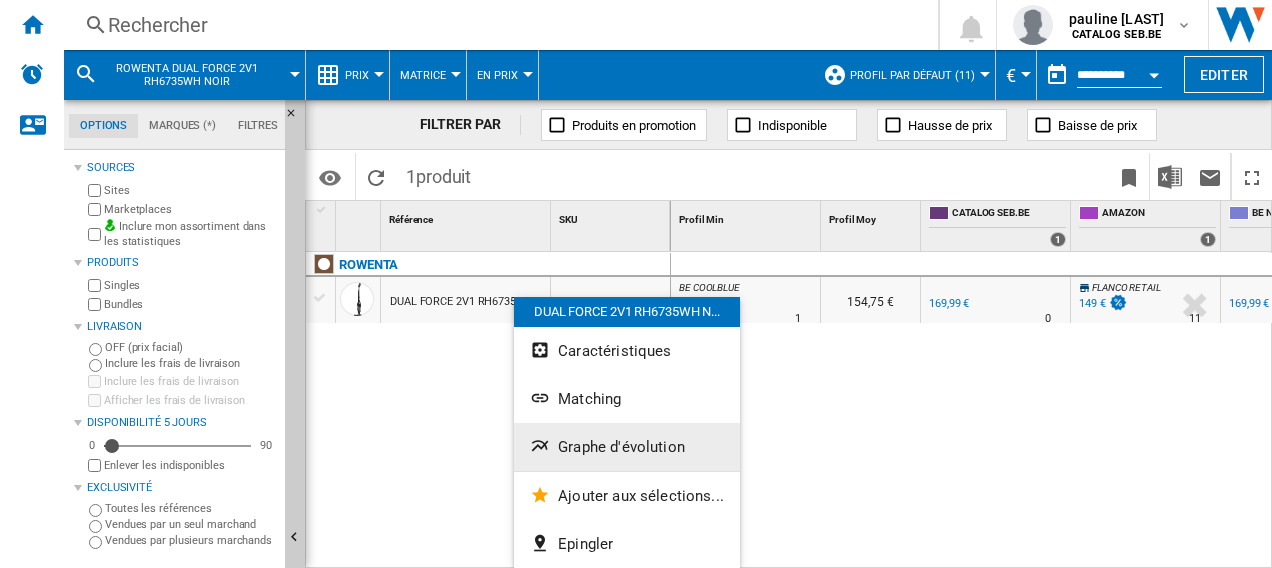 click on "Graphe d'évolution" at bounding box center (621, 447) 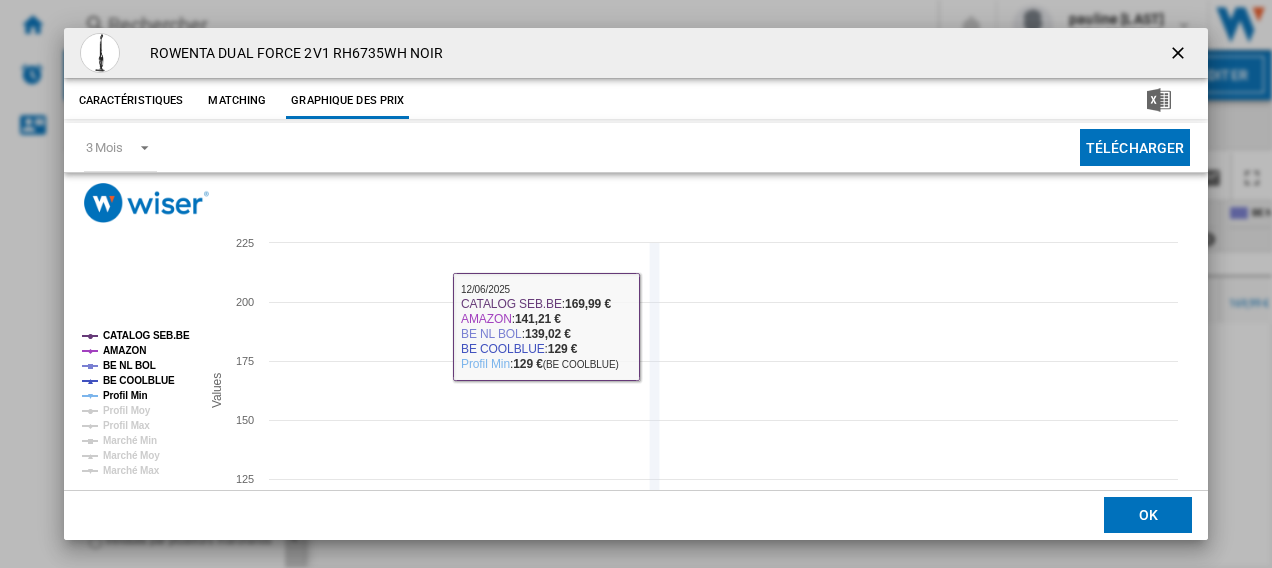 scroll, scrollTop: 132, scrollLeft: 0, axis: vertical 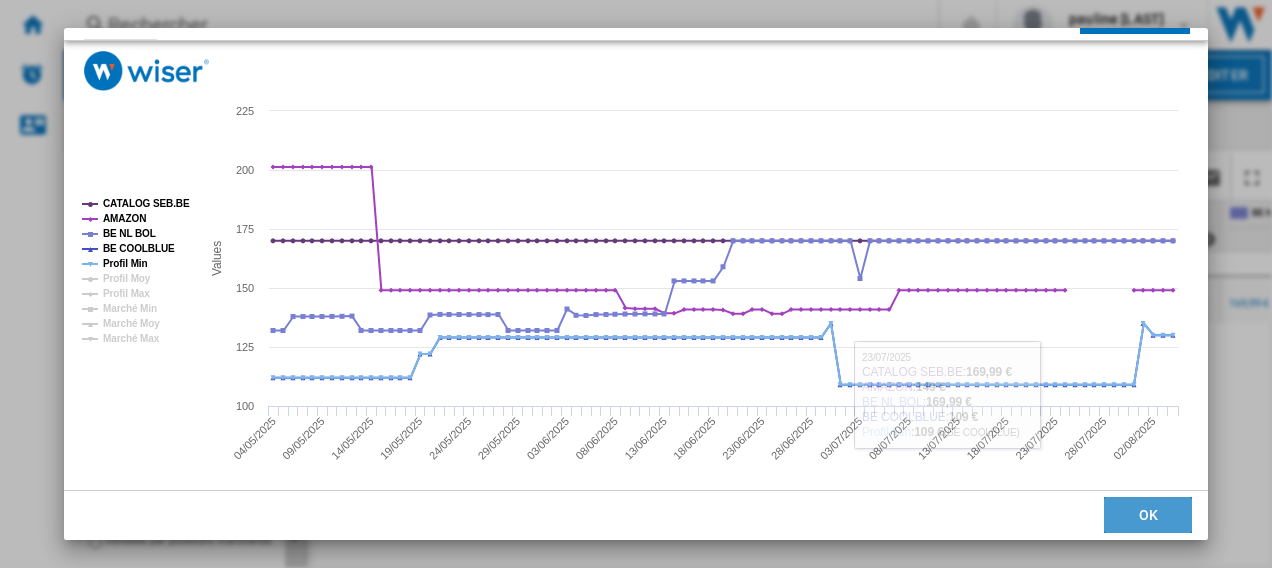 click on "OK" 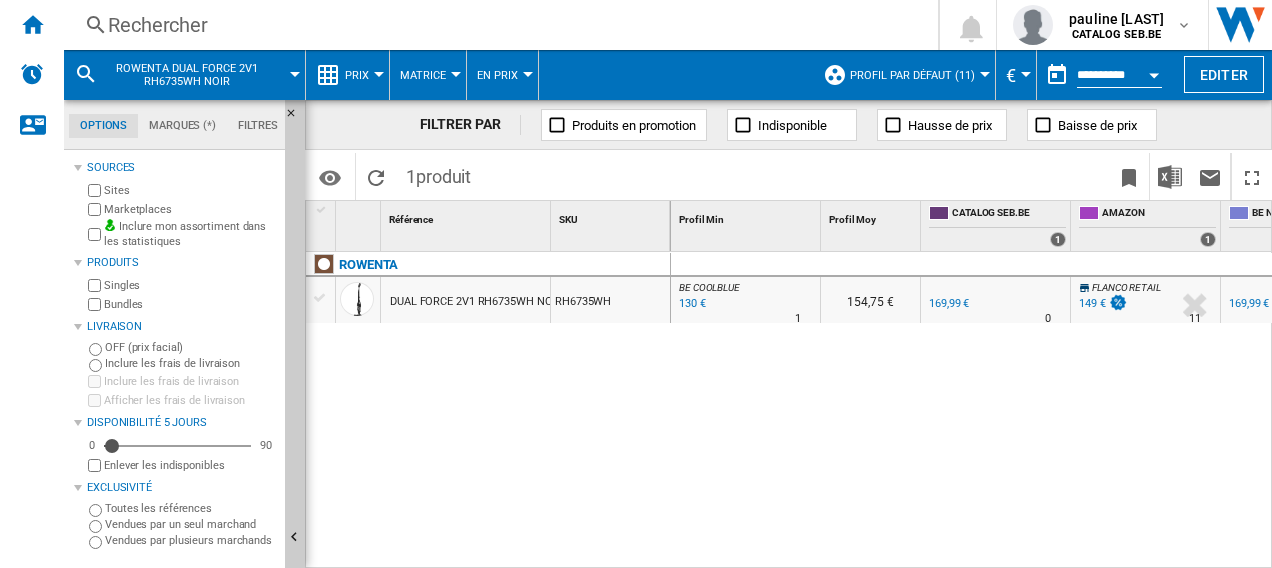 click on "Rechercher" at bounding box center (497, 25) 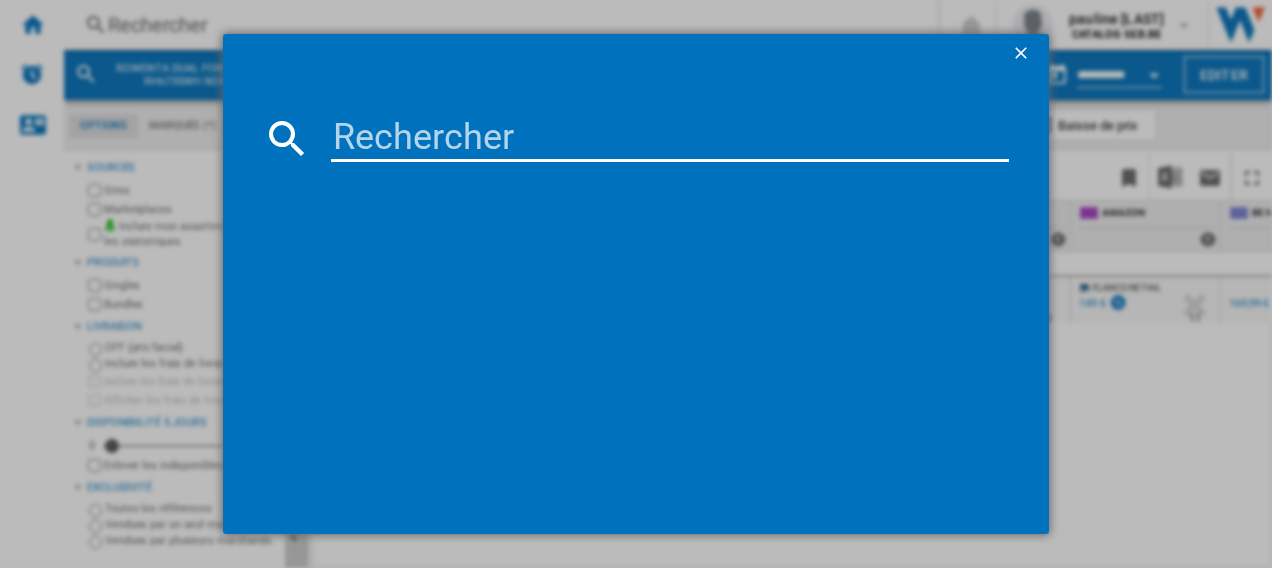 click at bounding box center [670, 138] 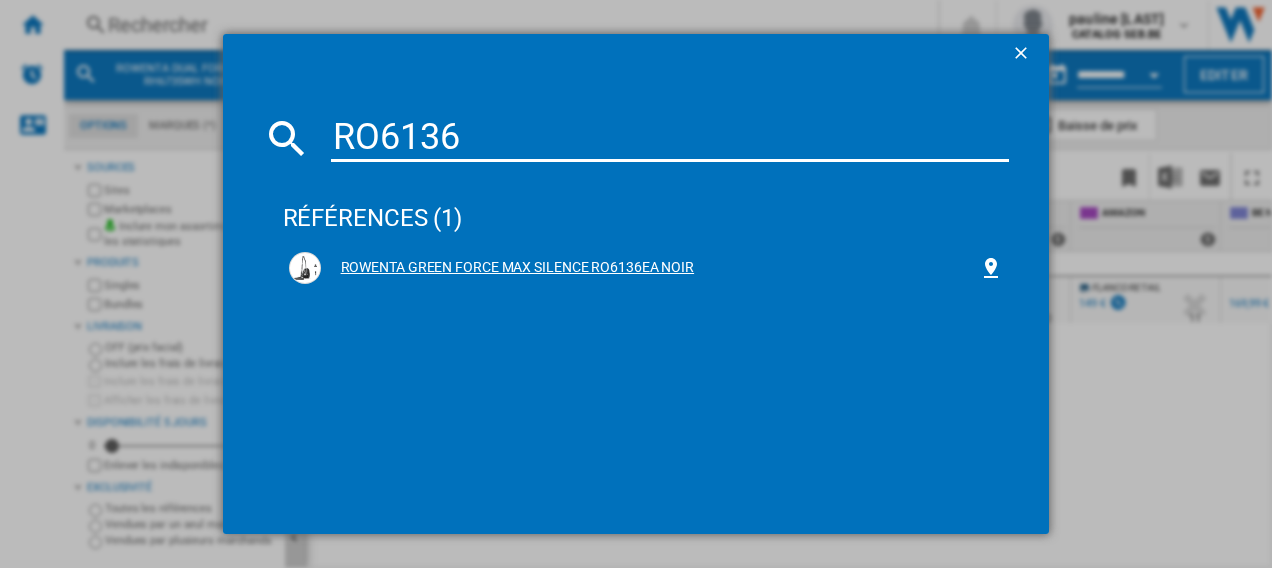 type on "RO6136" 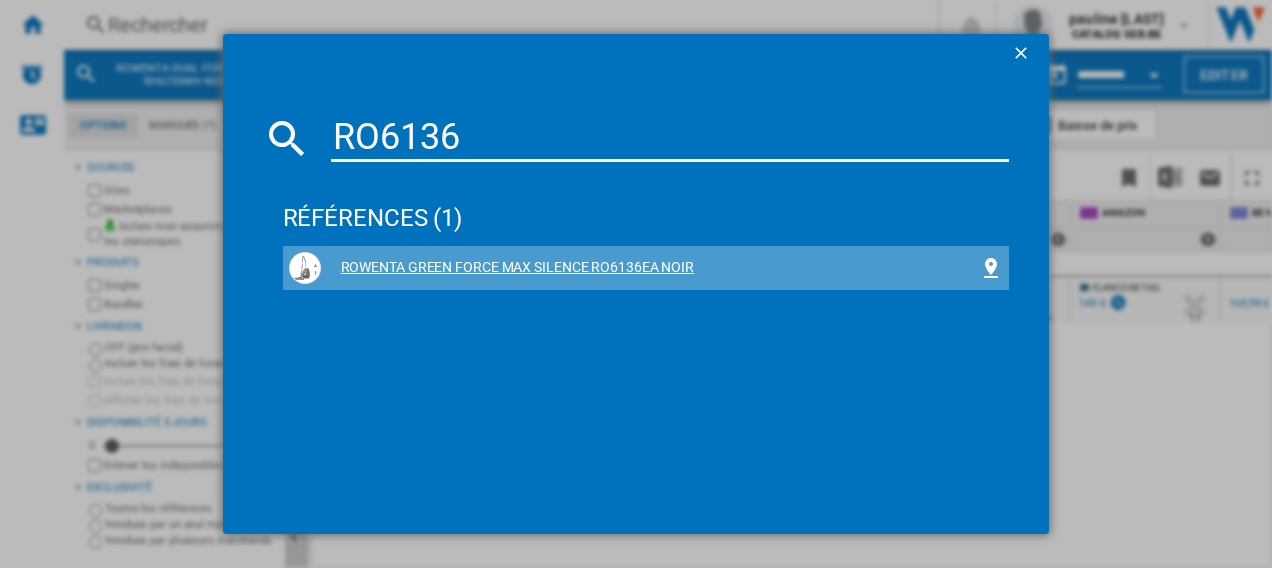 click on "ROWENTA GREEN FORCE MAX SILENCE RO6136EA NOIR" at bounding box center (646, 268) 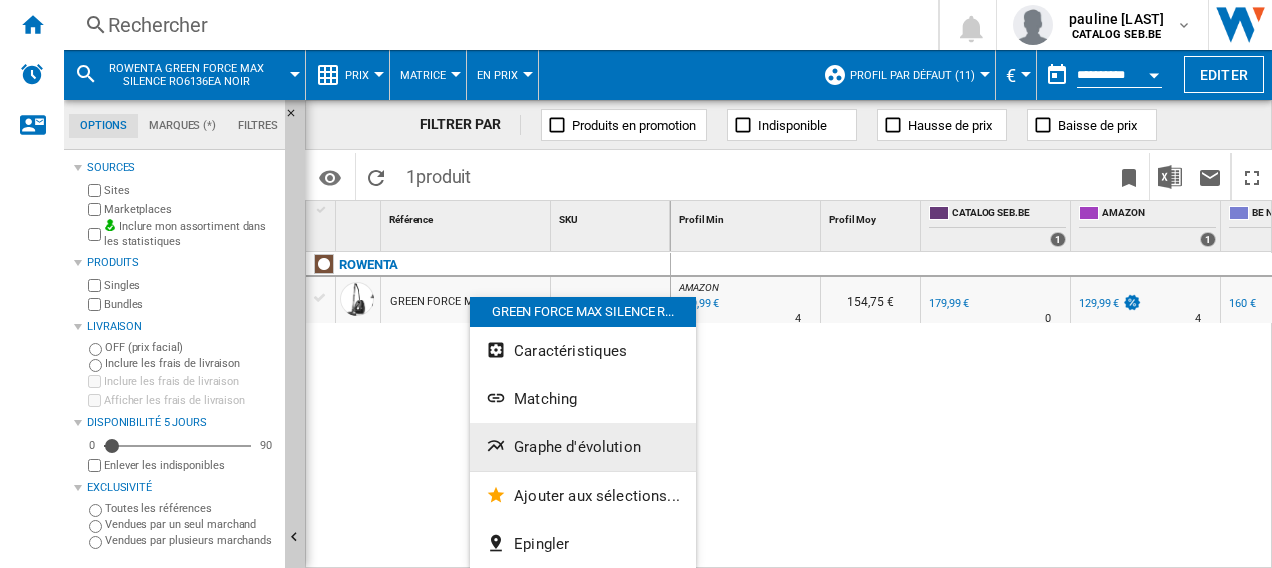 click on "Graphe d'évolution" at bounding box center (577, 447) 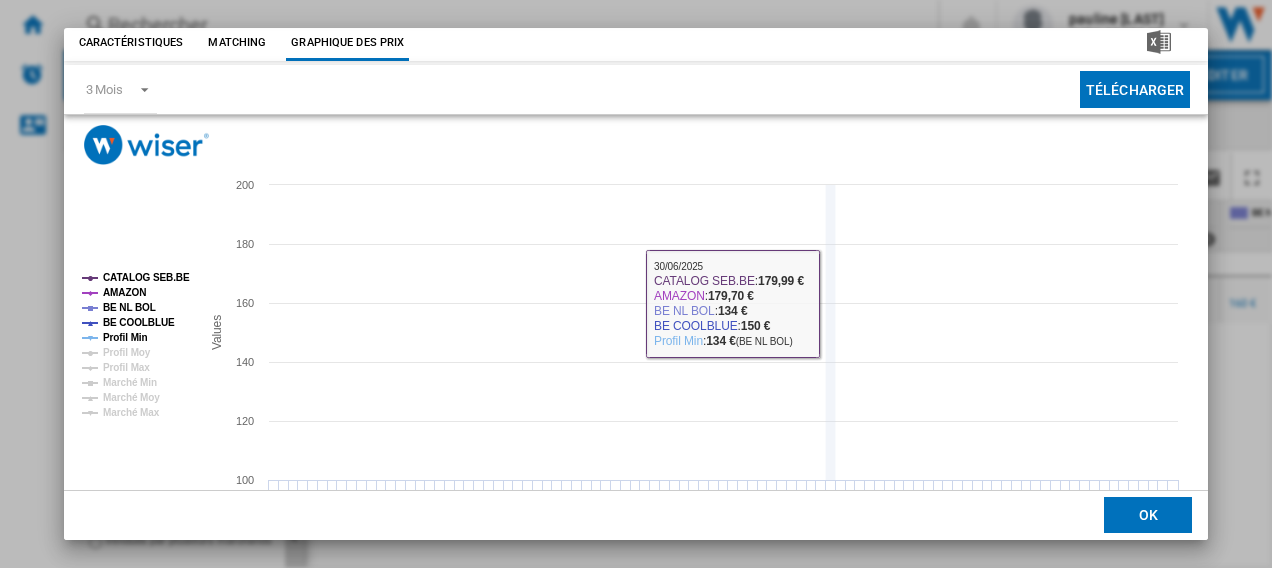 scroll, scrollTop: 100, scrollLeft: 0, axis: vertical 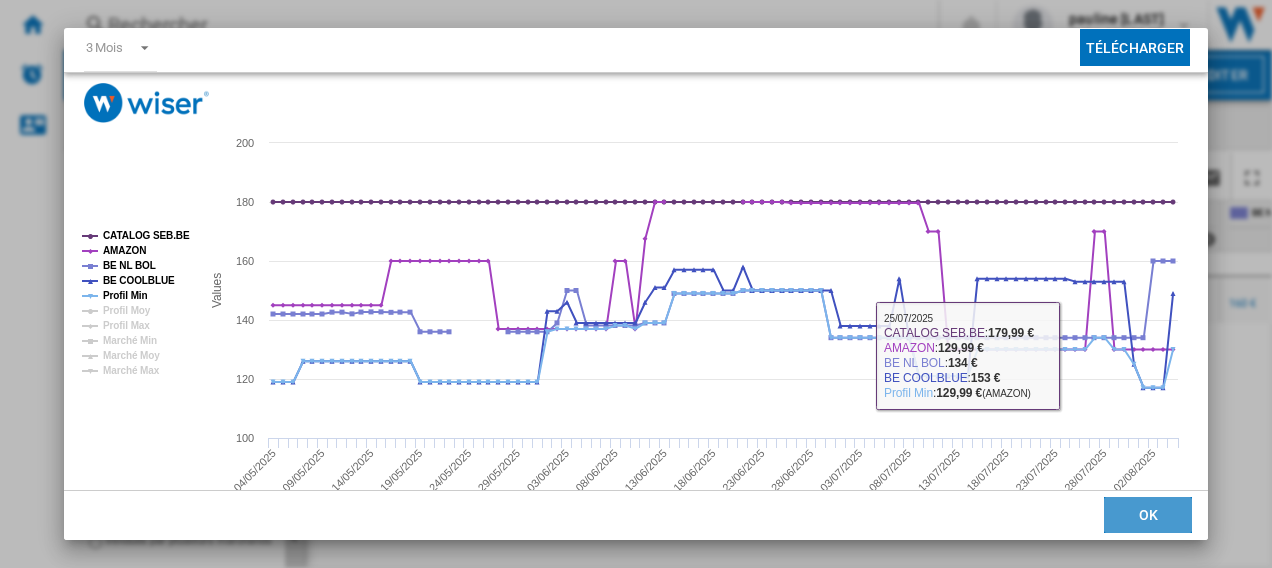 click on "OK" 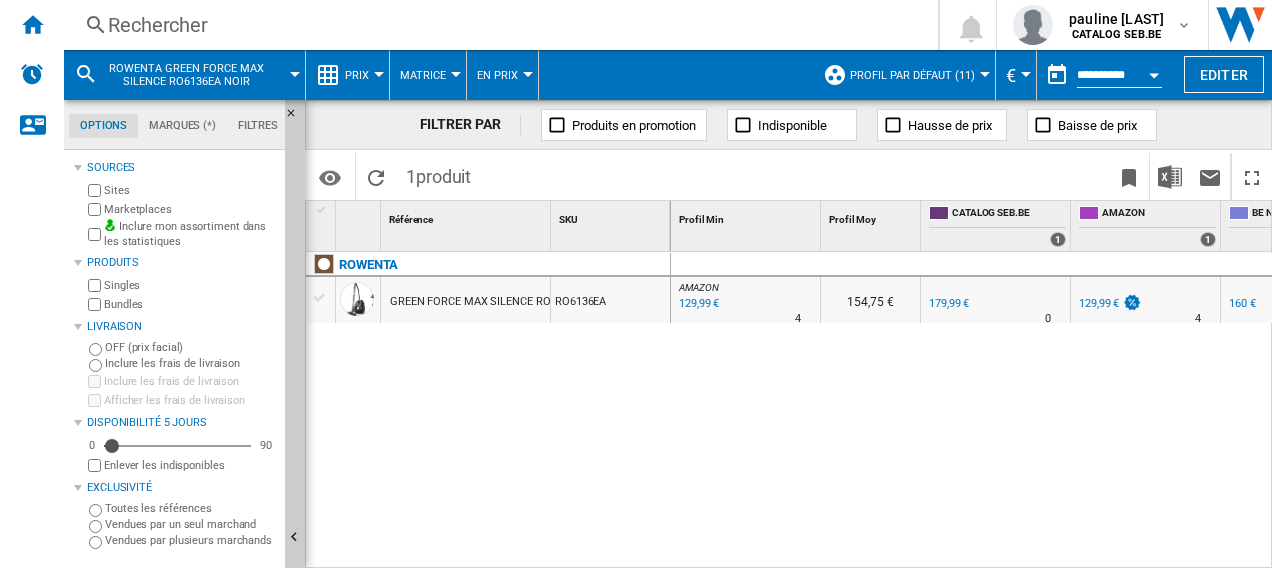 click on "Rechercher
Rechercher
0
pauline [LAST]
CATALOG SEB.BE
CATALOG SEB.BE
Mes paramètres
Se déconnecter" at bounding box center [668, 25] 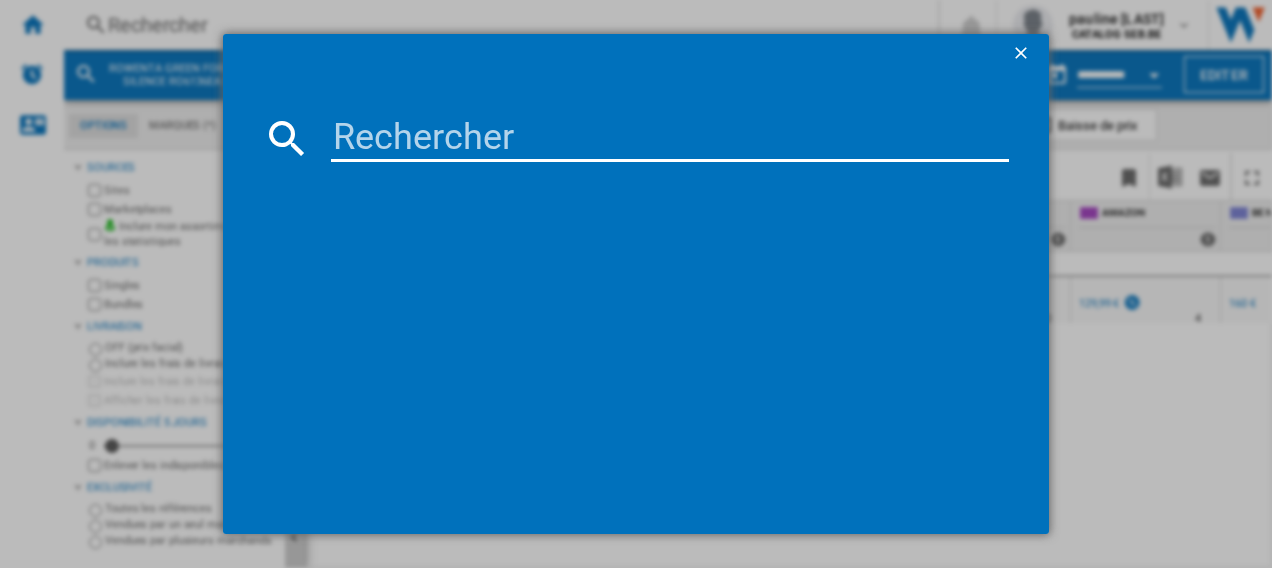 click at bounding box center [670, 138] 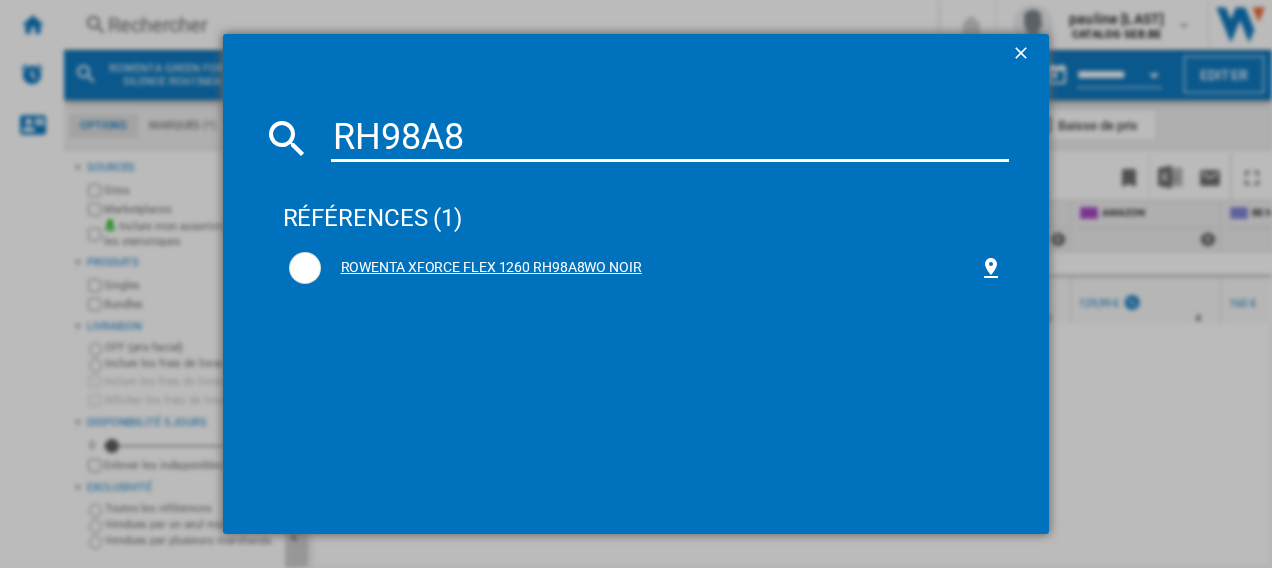 type on "RH98A8" 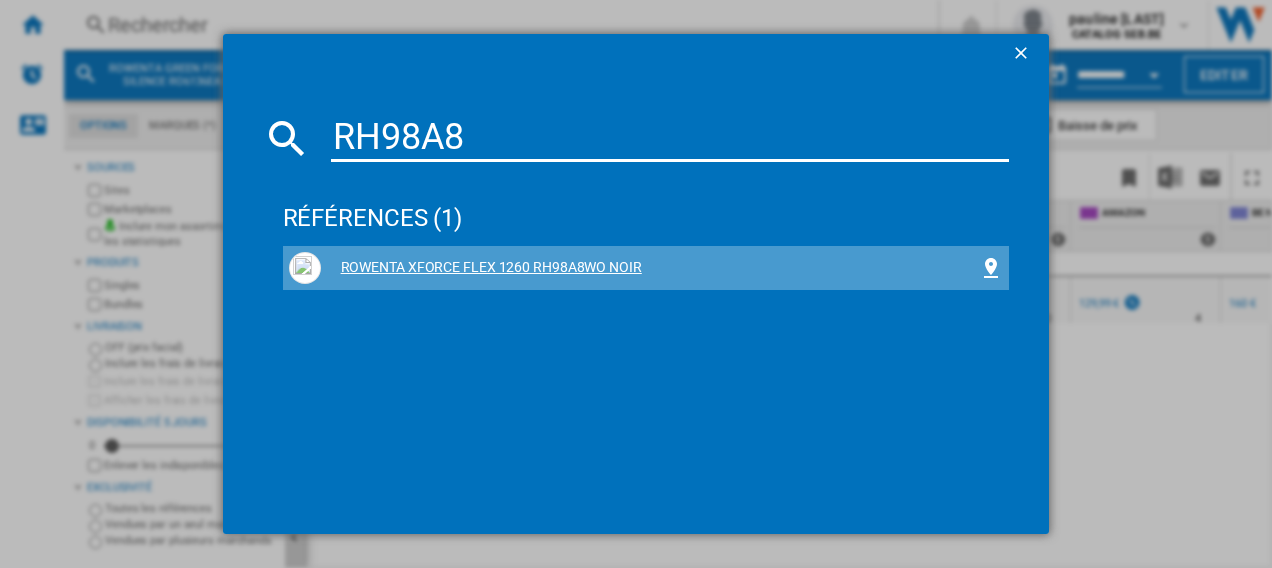 click on "ROWENTA XFORCE FLEX 1260 RH98A8WO NOIR" at bounding box center [650, 268] 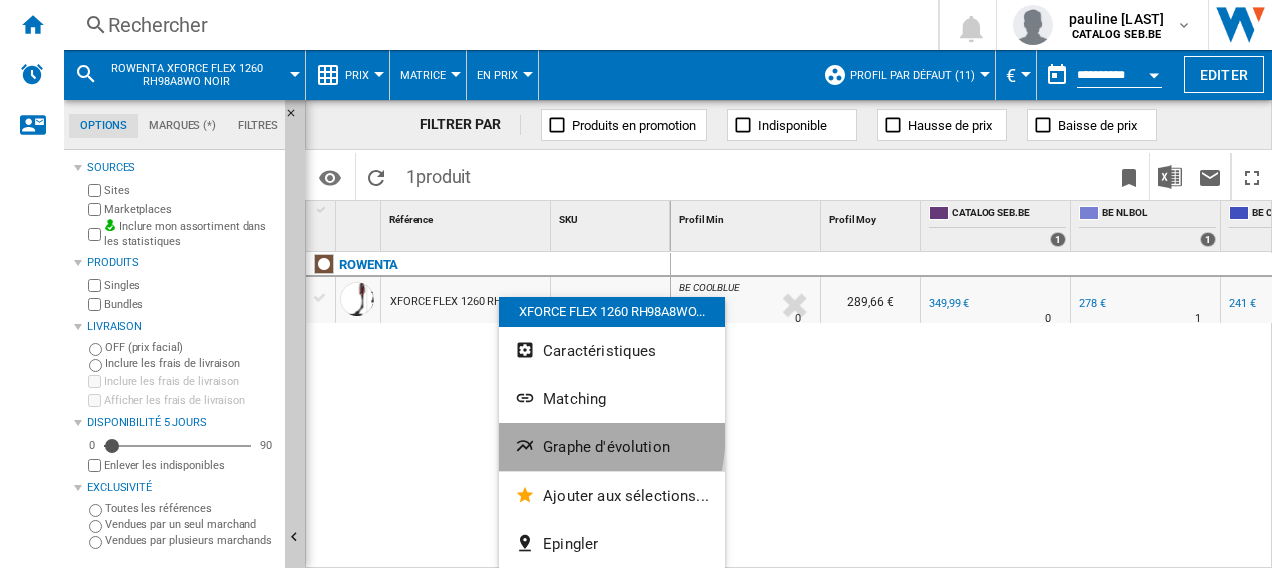 click on "Graphe d'évolution" at bounding box center [612, 447] 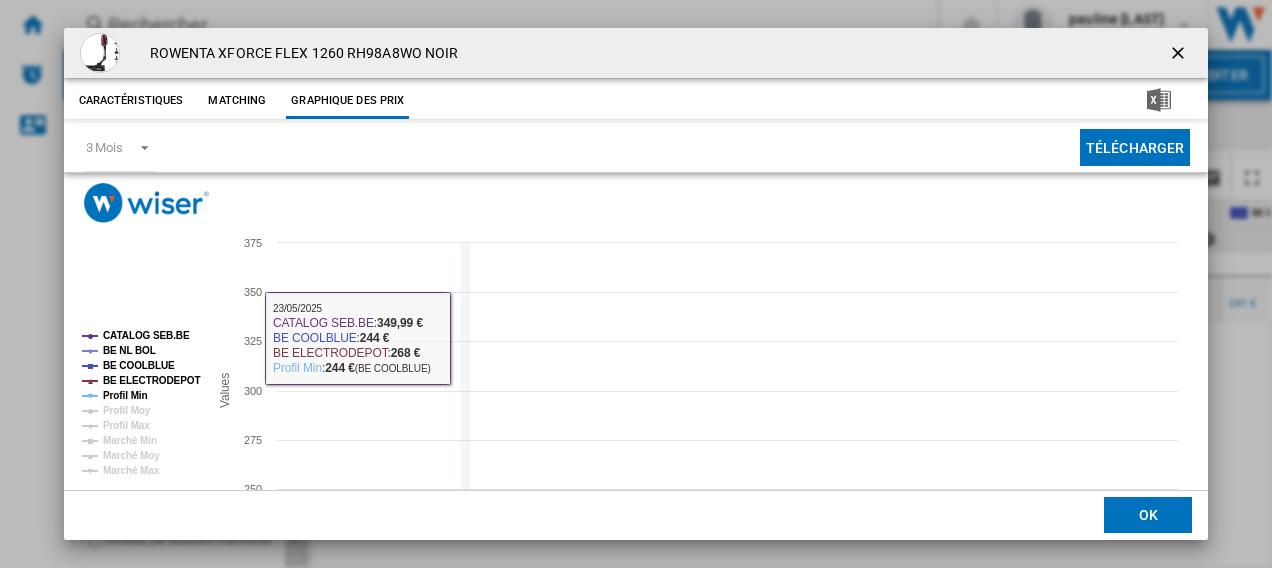 scroll, scrollTop: 100, scrollLeft: 0, axis: vertical 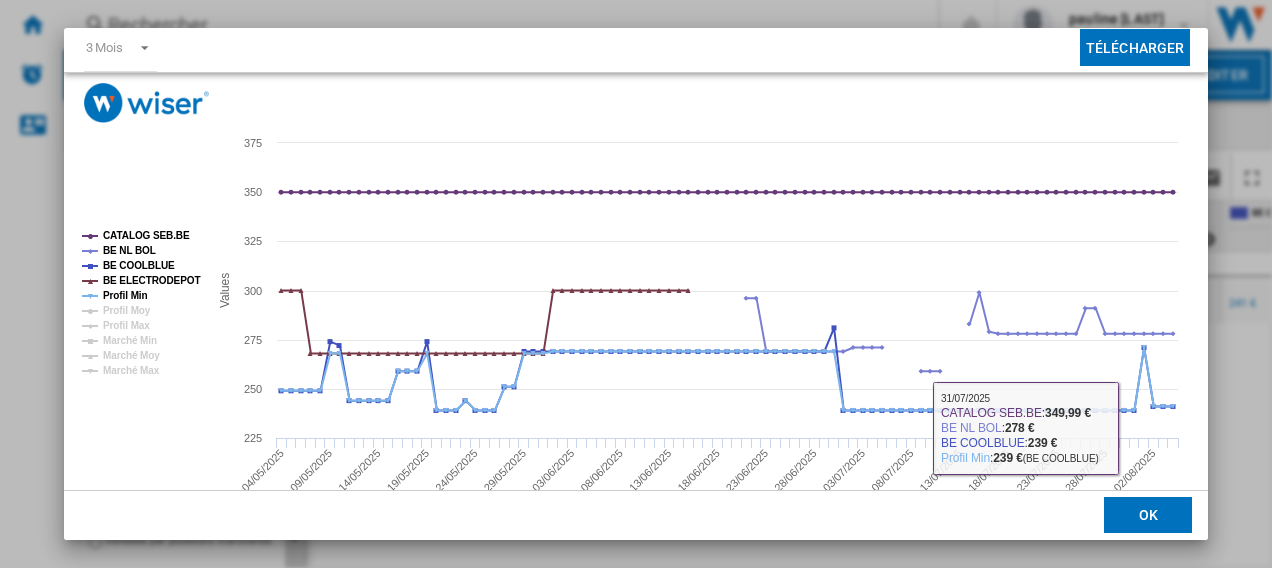 drag, startPoint x: 1154, startPoint y: 506, endPoint x: 1124, endPoint y: 484, distance: 37.202152 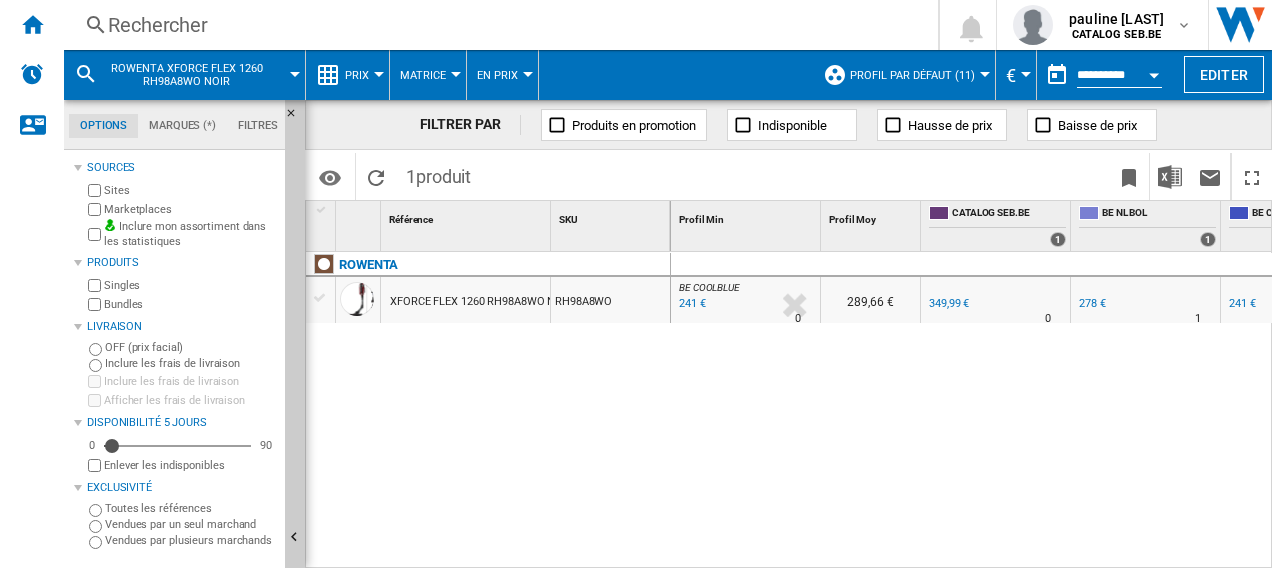 scroll, scrollTop: 0, scrollLeft: 61, axis: horizontal 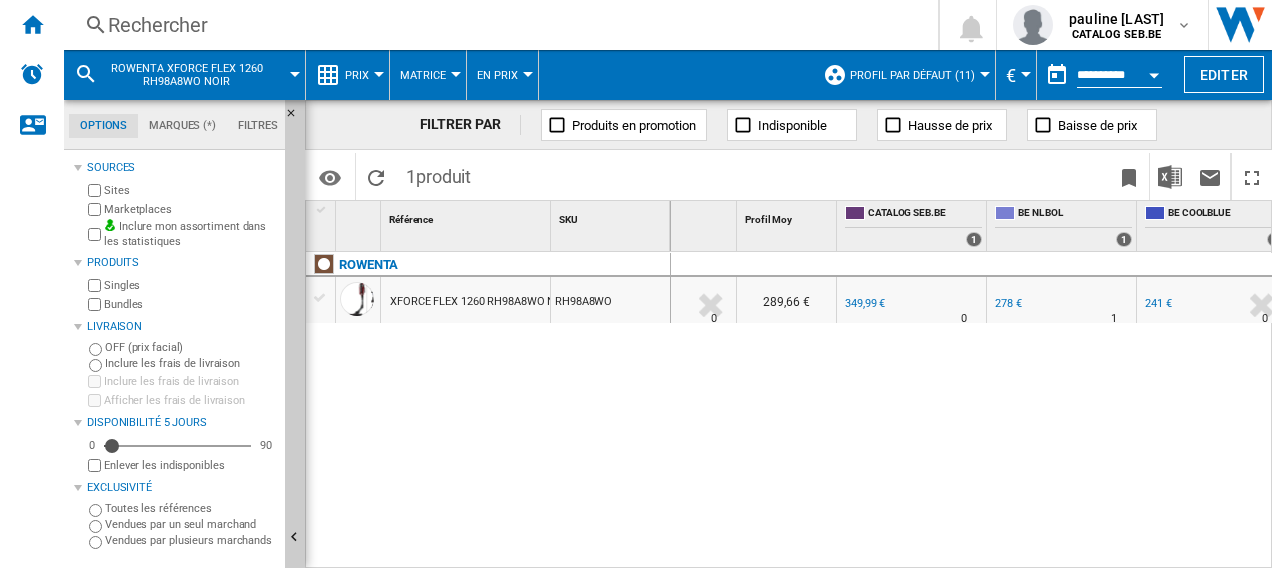 click on "278 €" at bounding box center (1008, 303) 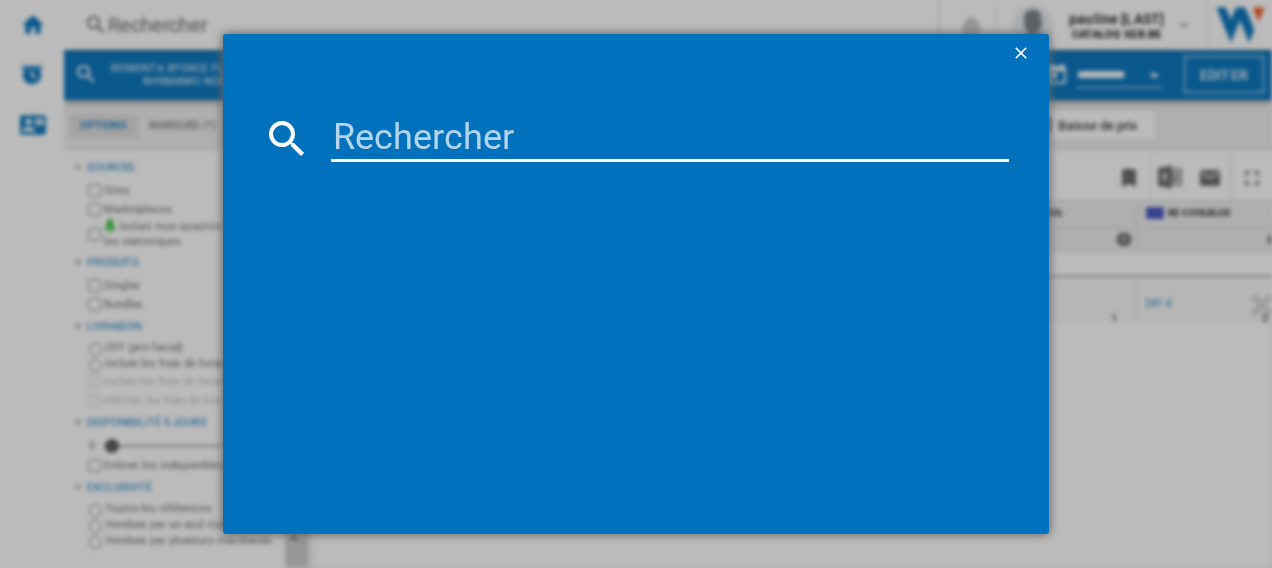 click at bounding box center [670, 138] 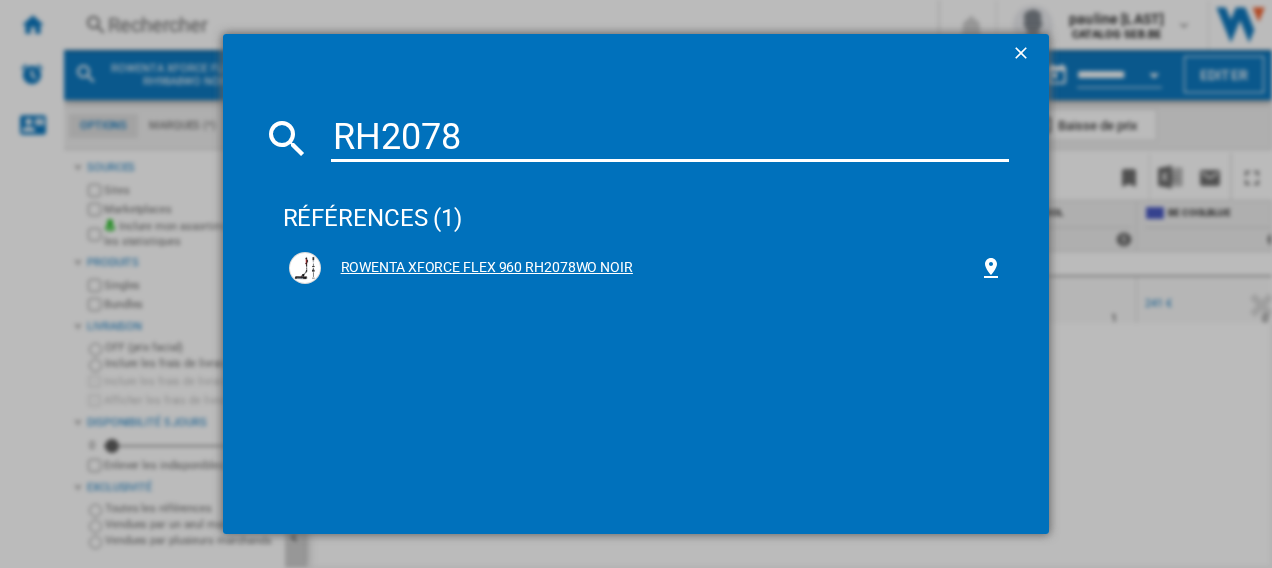 type on "RH2078" 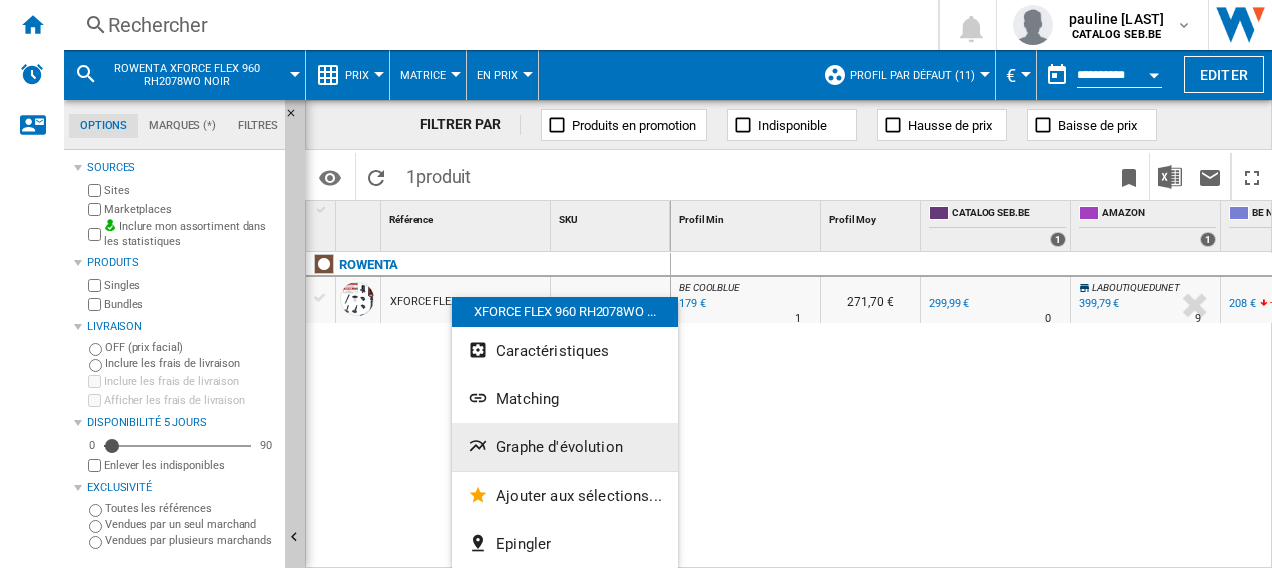 click on "Graphe d'évolution" at bounding box center [559, 447] 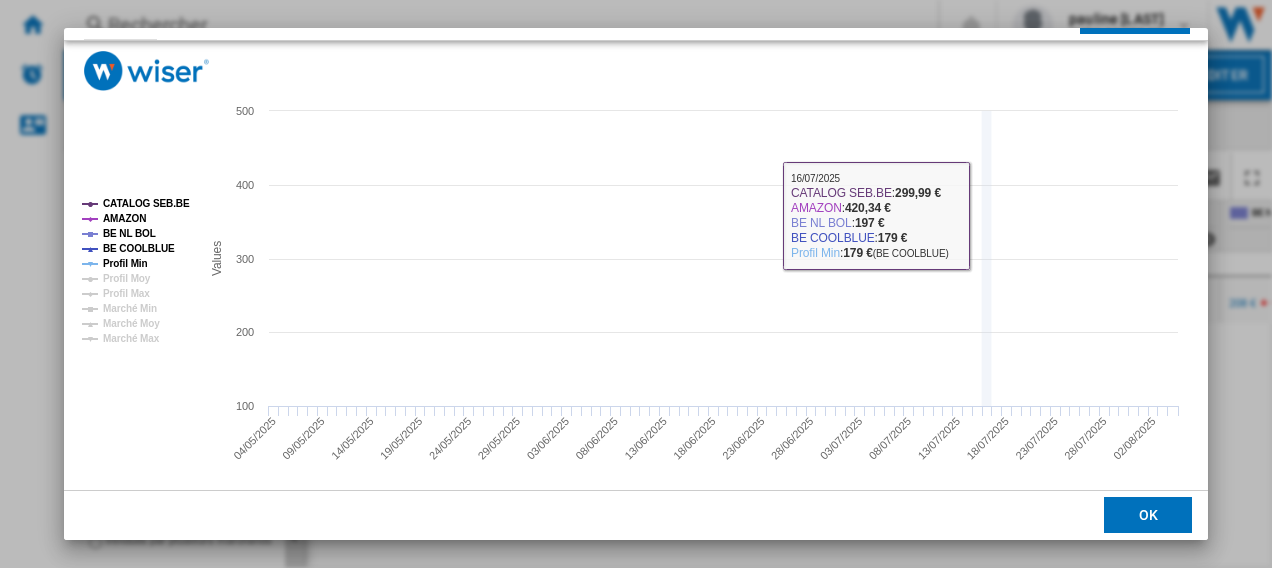 scroll, scrollTop: 132, scrollLeft: 0, axis: vertical 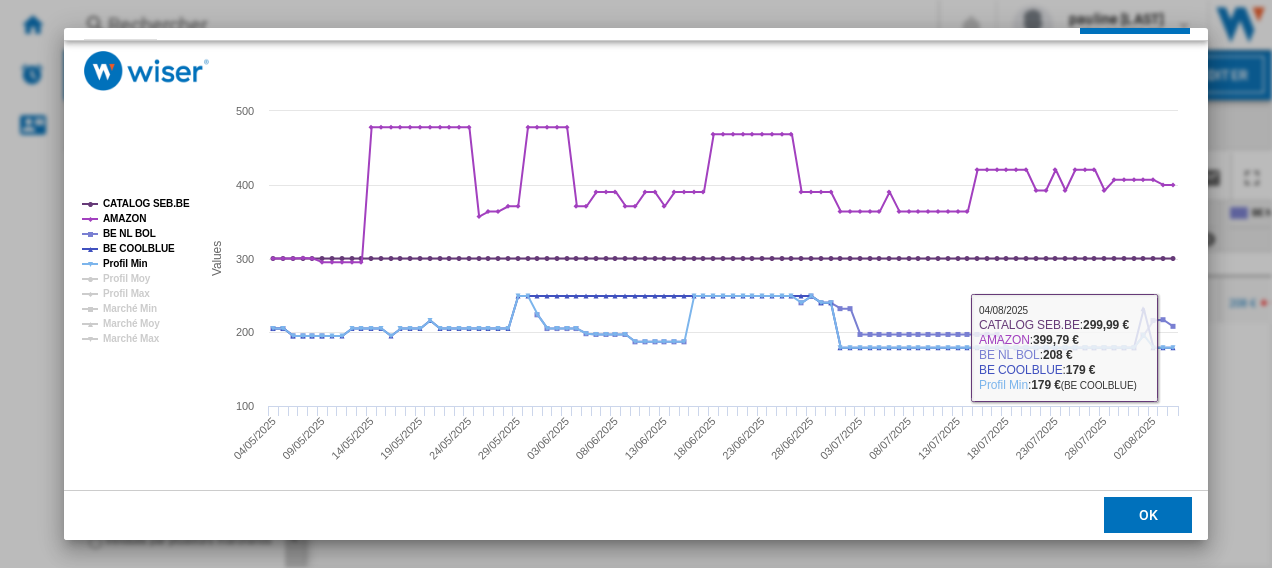 click on "OK" 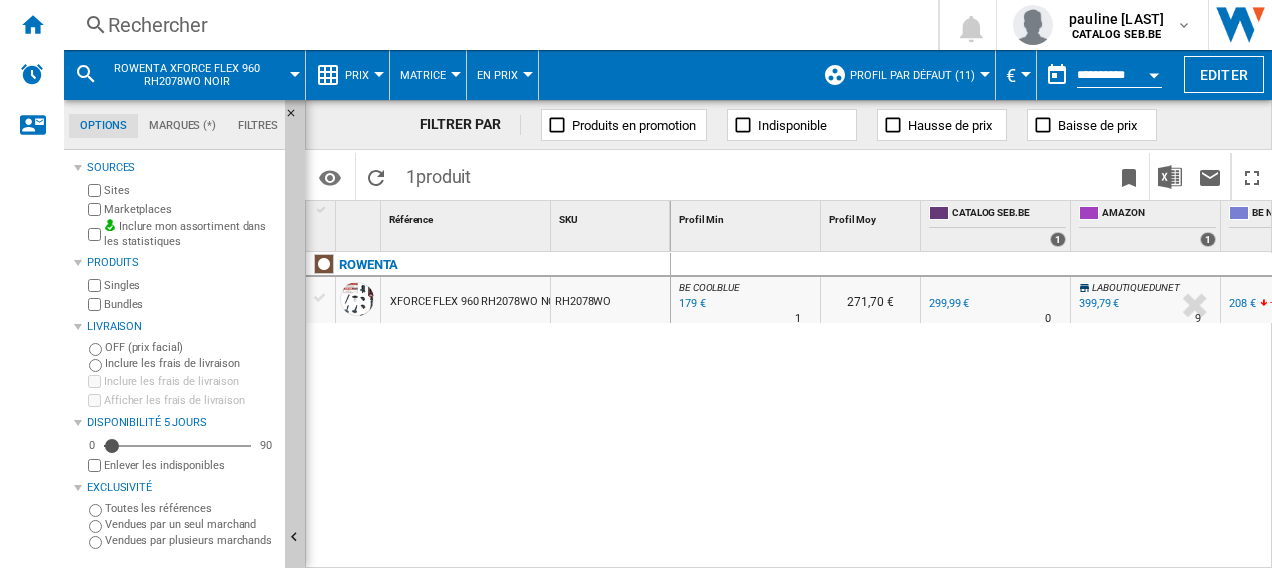 scroll, scrollTop: 0, scrollLeft: 71, axis: horizontal 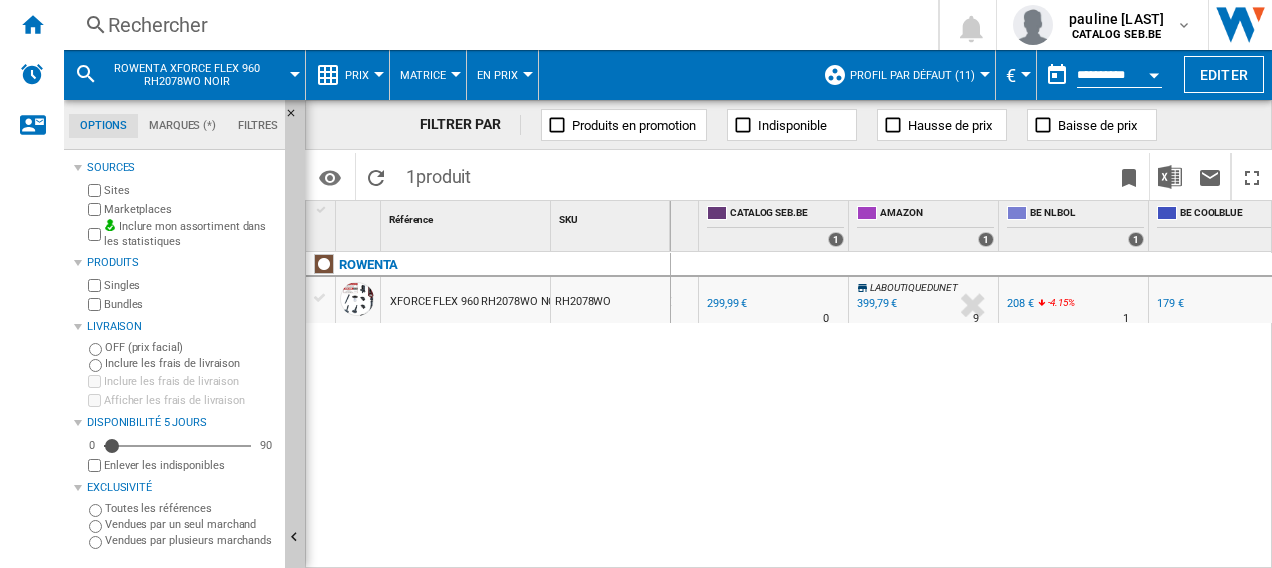 click on "208 €" at bounding box center [1020, 303] 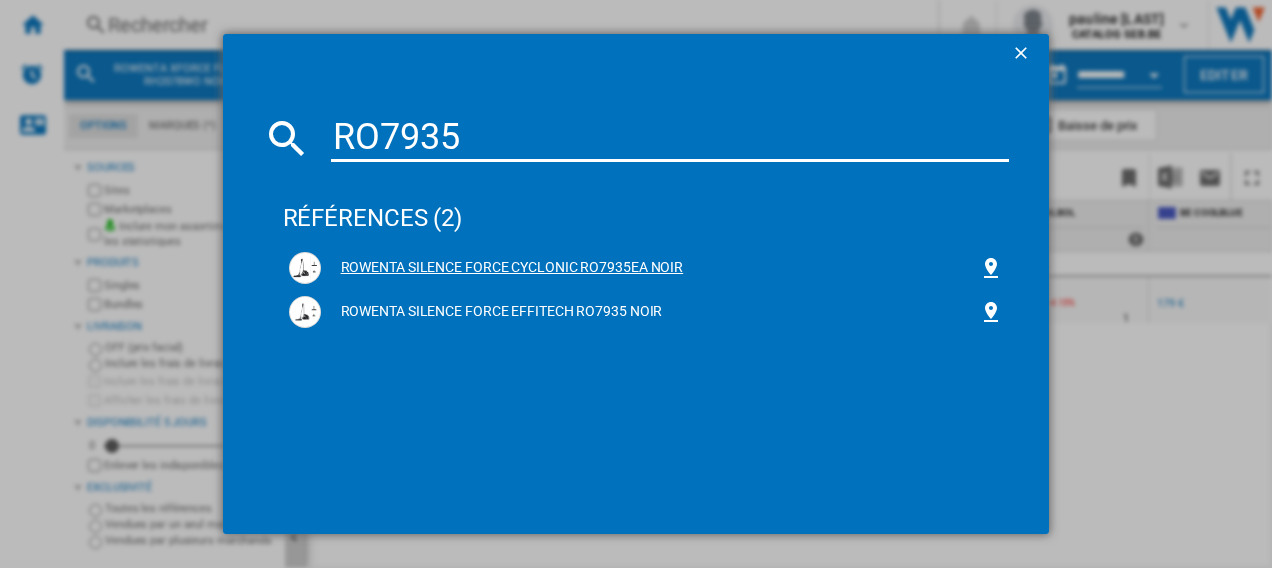 type on "RO7935" 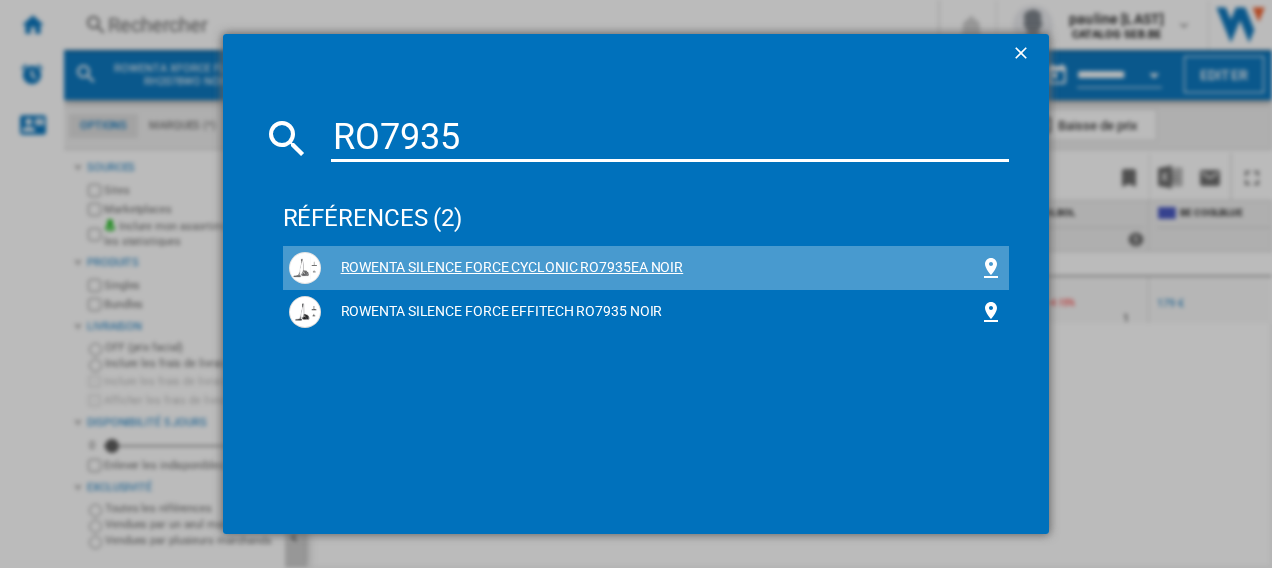click on "ROWENTA SILENCE FORCE CYCLONIC RO7935EA NOIR" at bounding box center [650, 268] 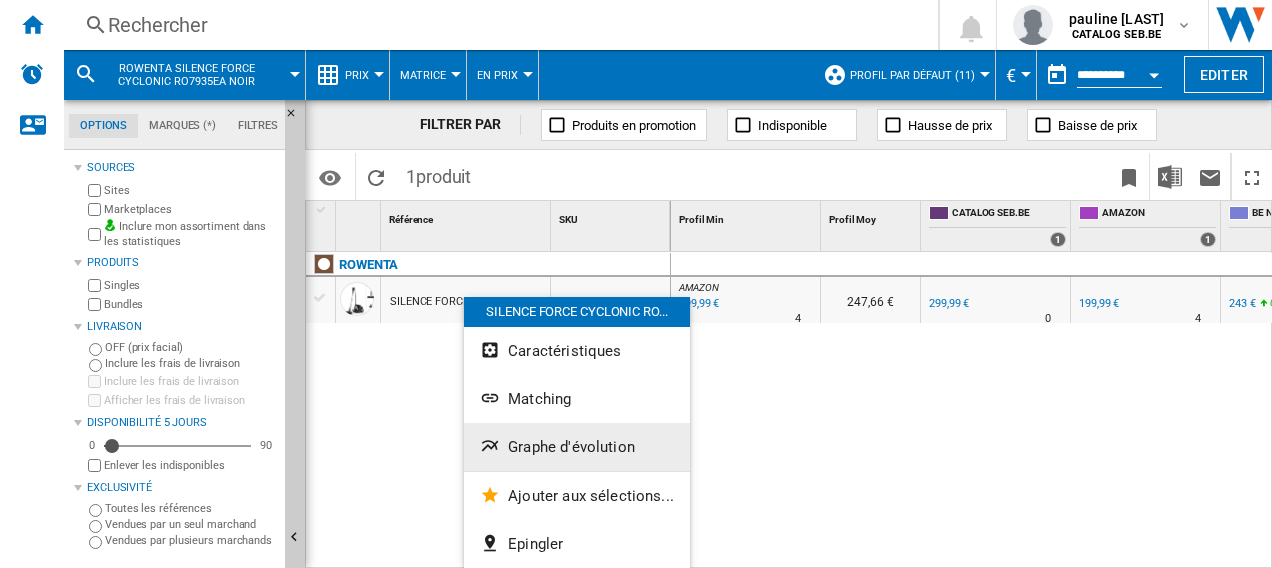 click on "Graphe d'évolution" at bounding box center [571, 447] 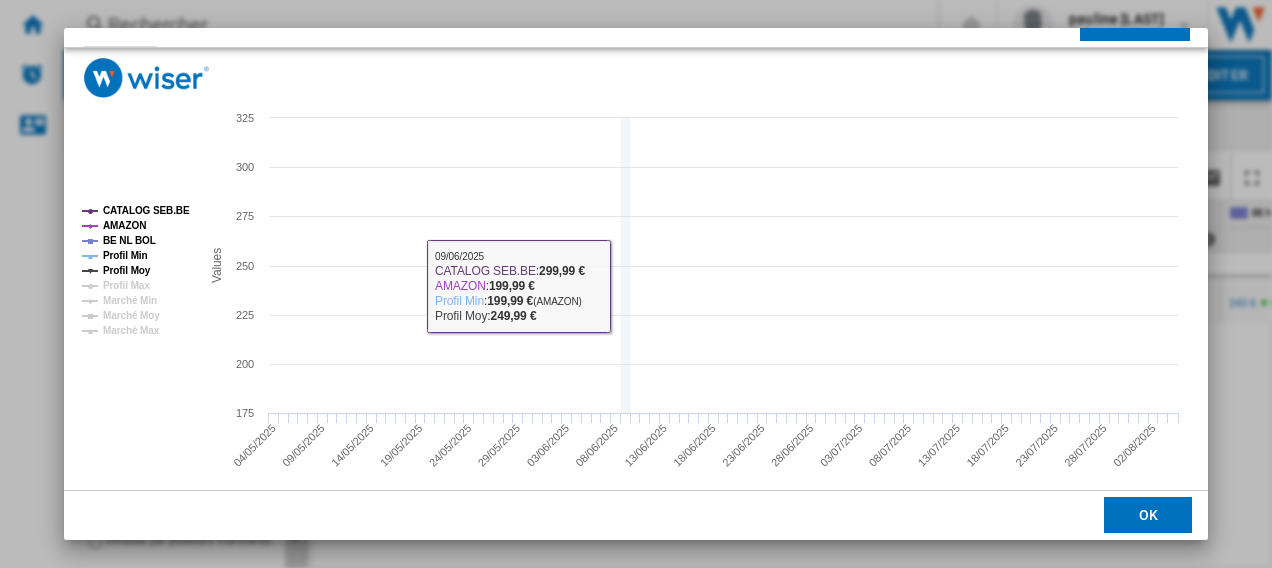 scroll, scrollTop: 132, scrollLeft: 0, axis: vertical 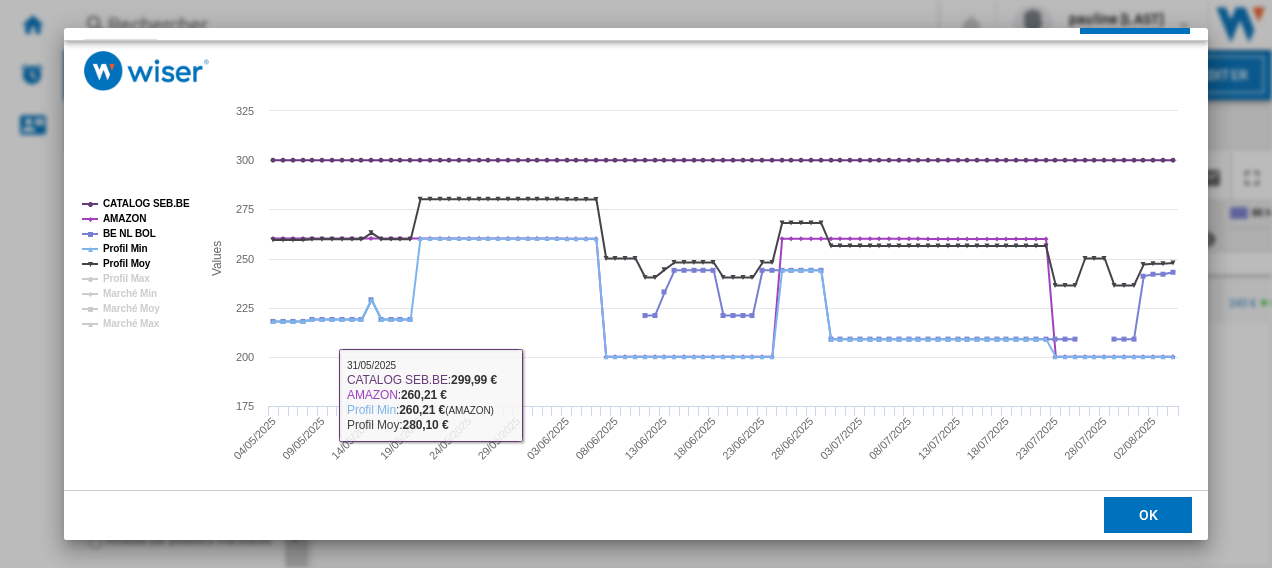 click on "OK" 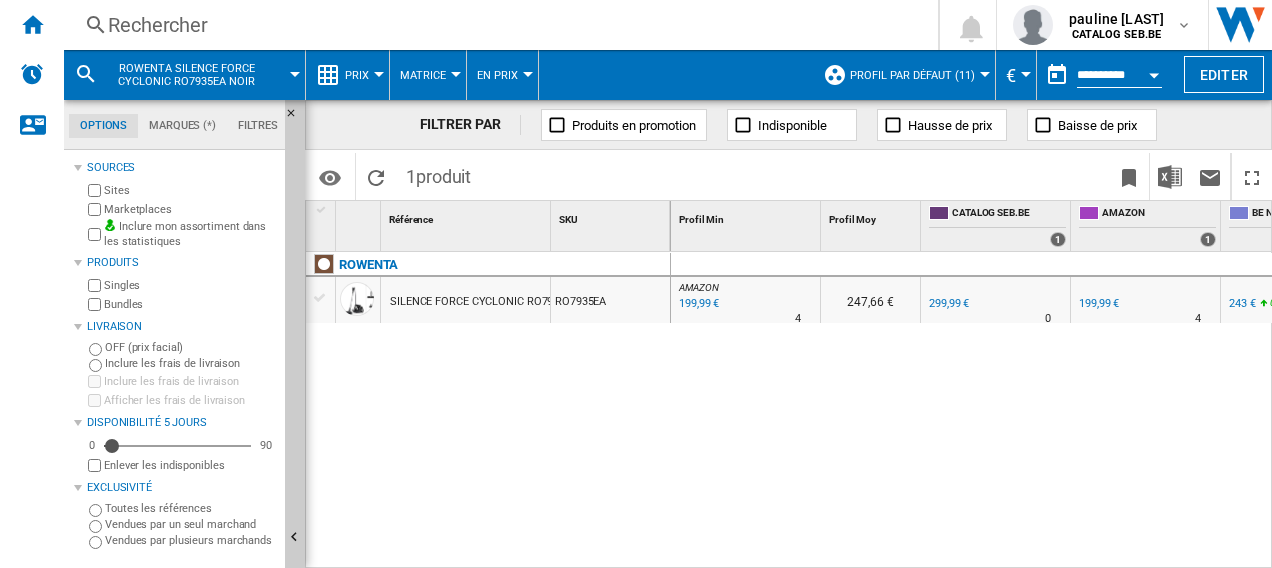 click on "Rechercher" at bounding box center [497, 25] 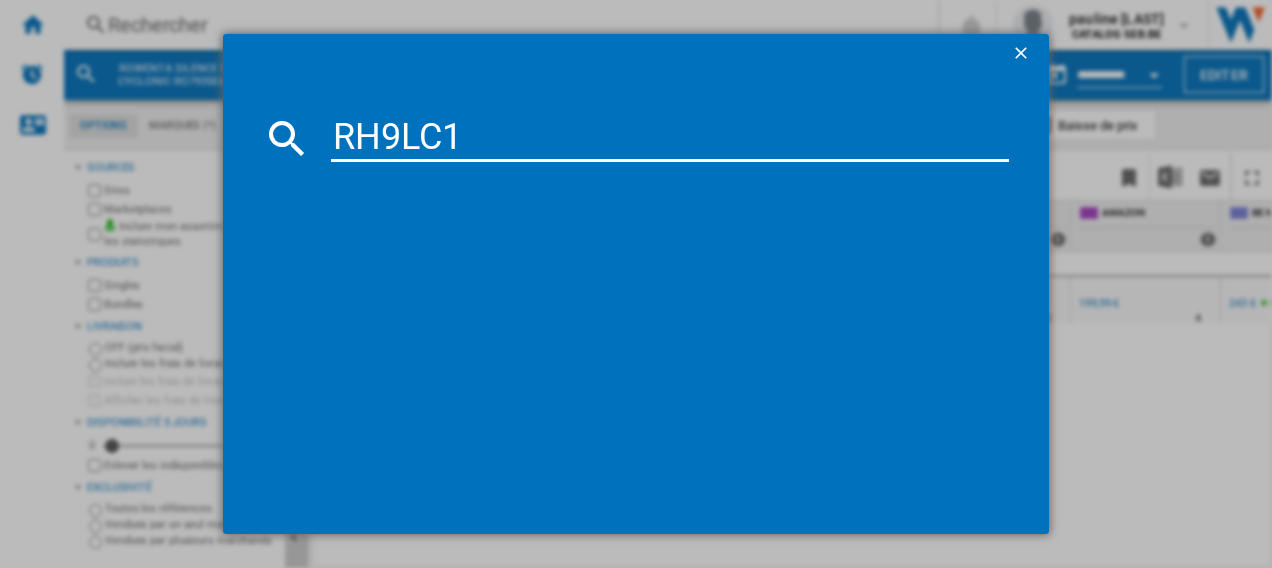 type on "RH9LC1" 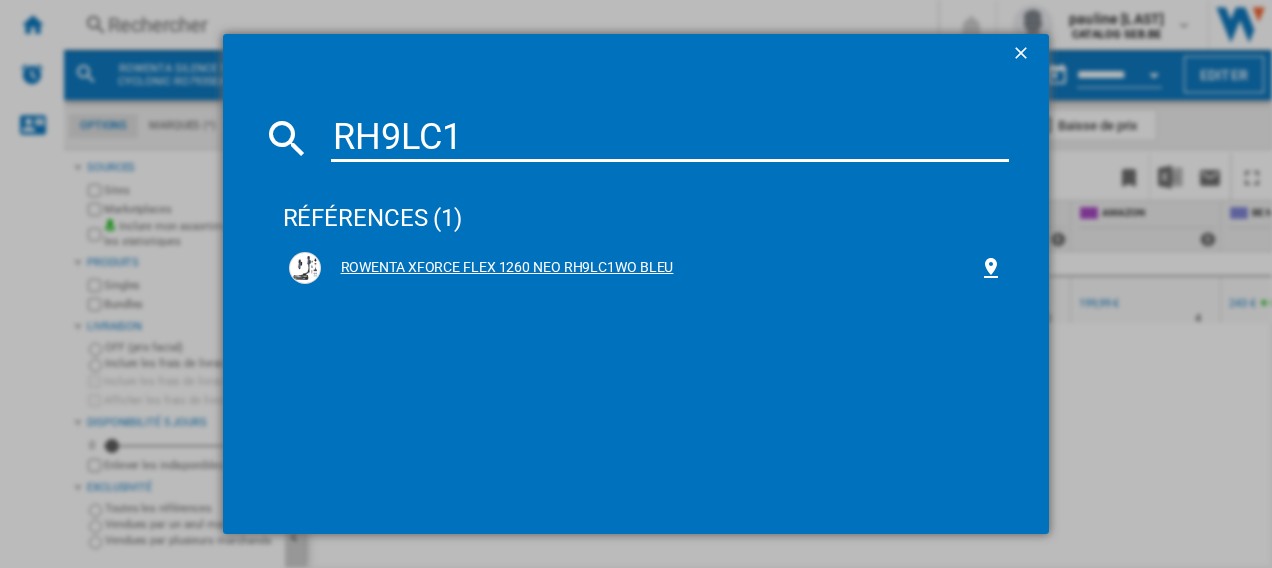 click on "ROWENTA XFORCE FLEX 1260 NEO RH9LC1WO BLEU" at bounding box center (650, 268) 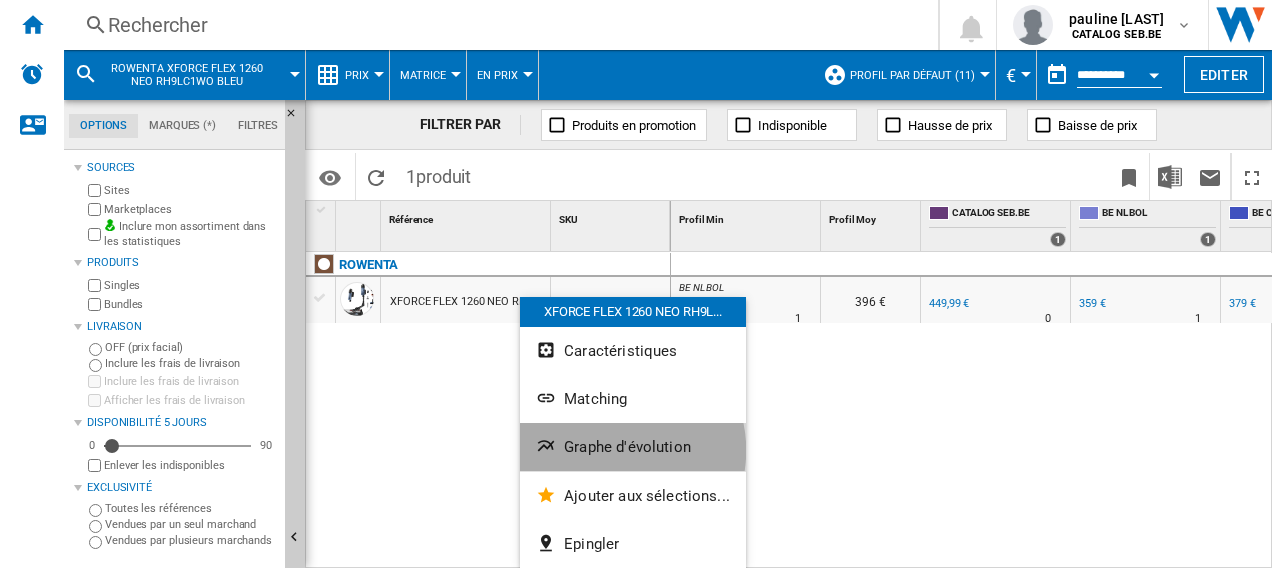 click on "Graphe d'évolution" at bounding box center [627, 447] 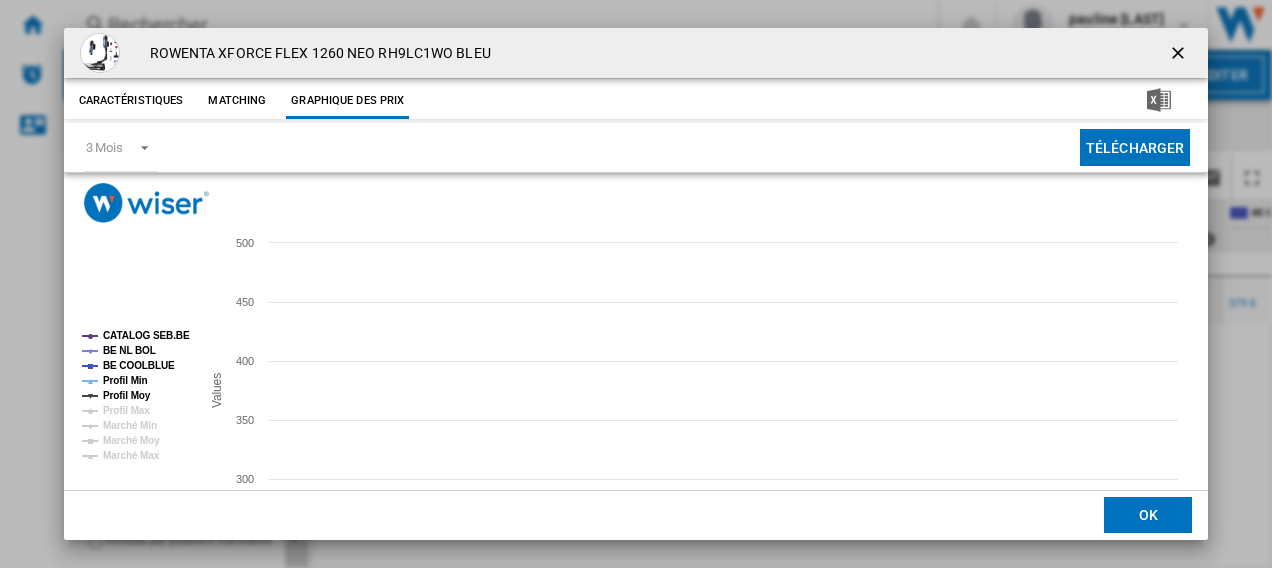 scroll, scrollTop: 132, scrollLeft: 0, axis: vertical 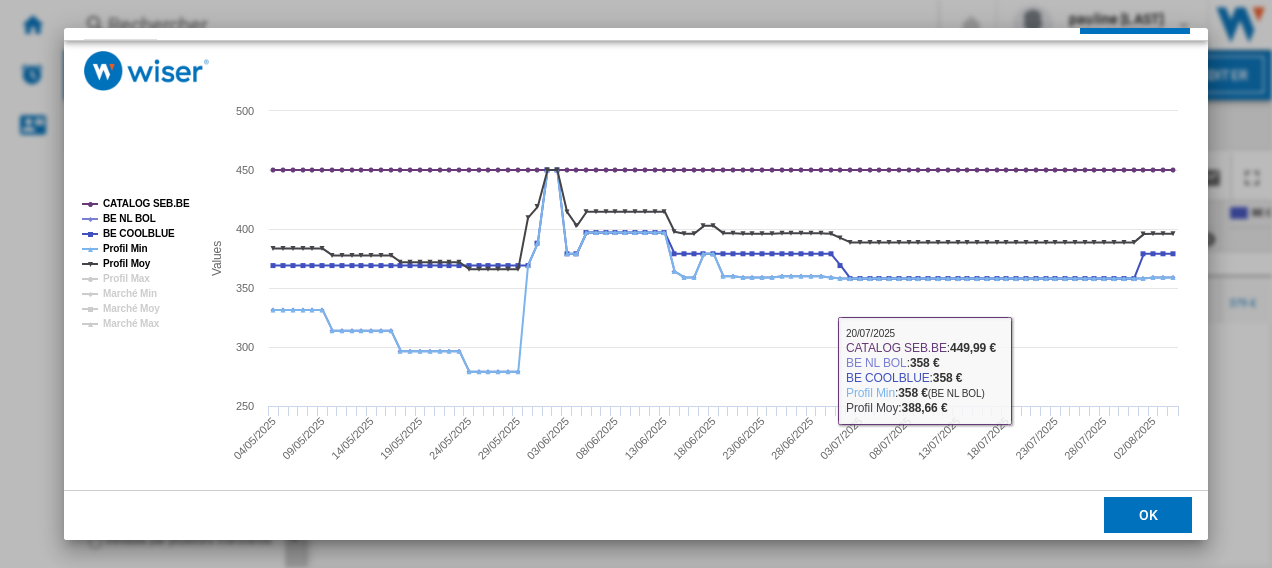 click on "OK" 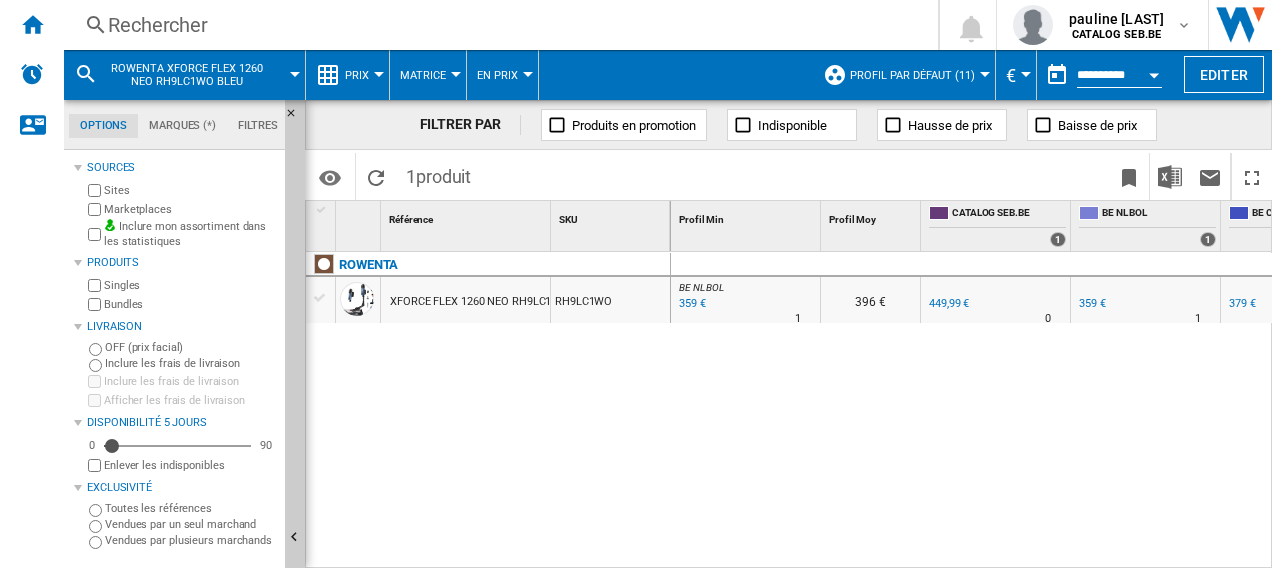 click on "359 €" at bounding box center (1092, 303) 